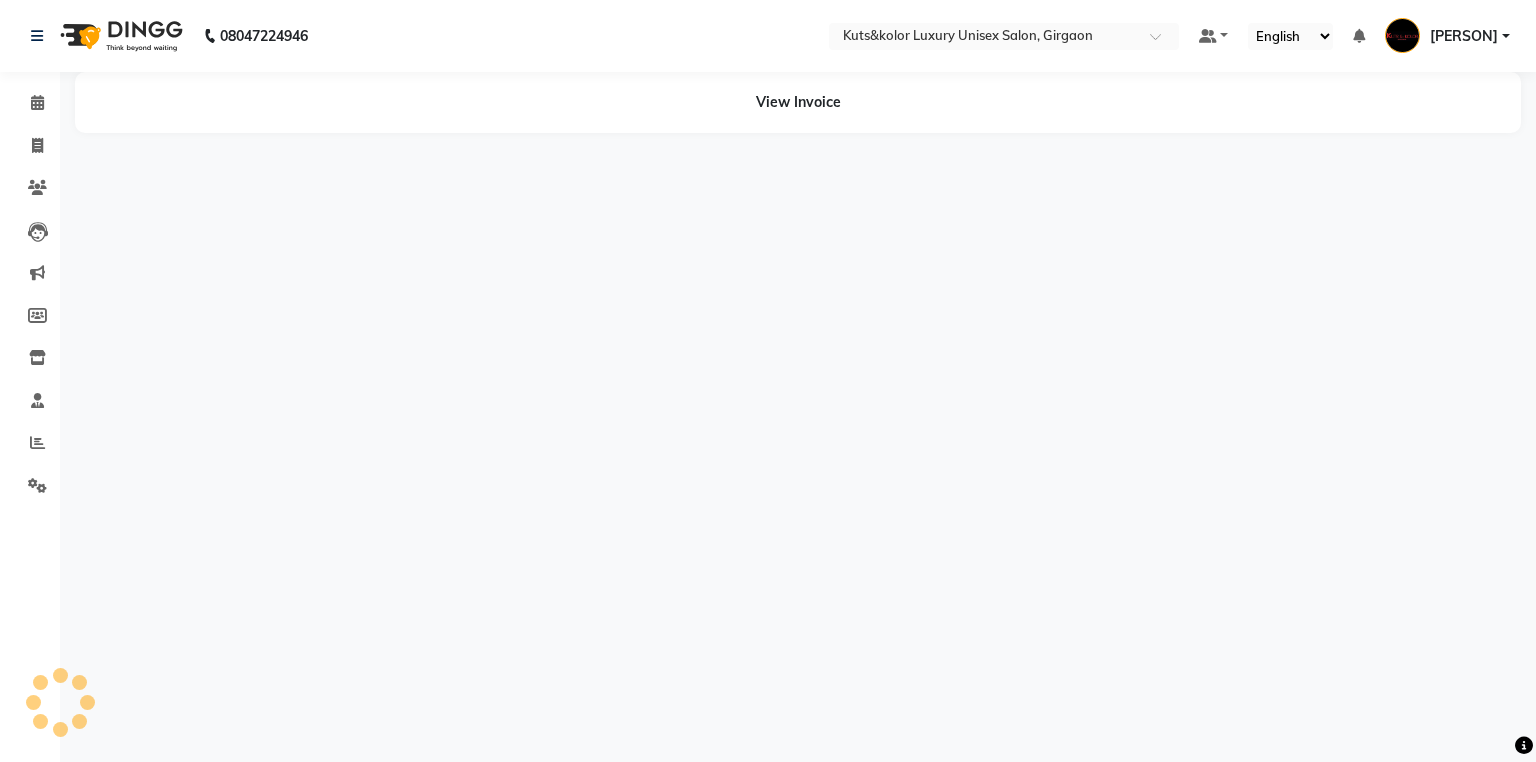 scroll, scrollTop: 0, scrollLeft: 0, axis: both 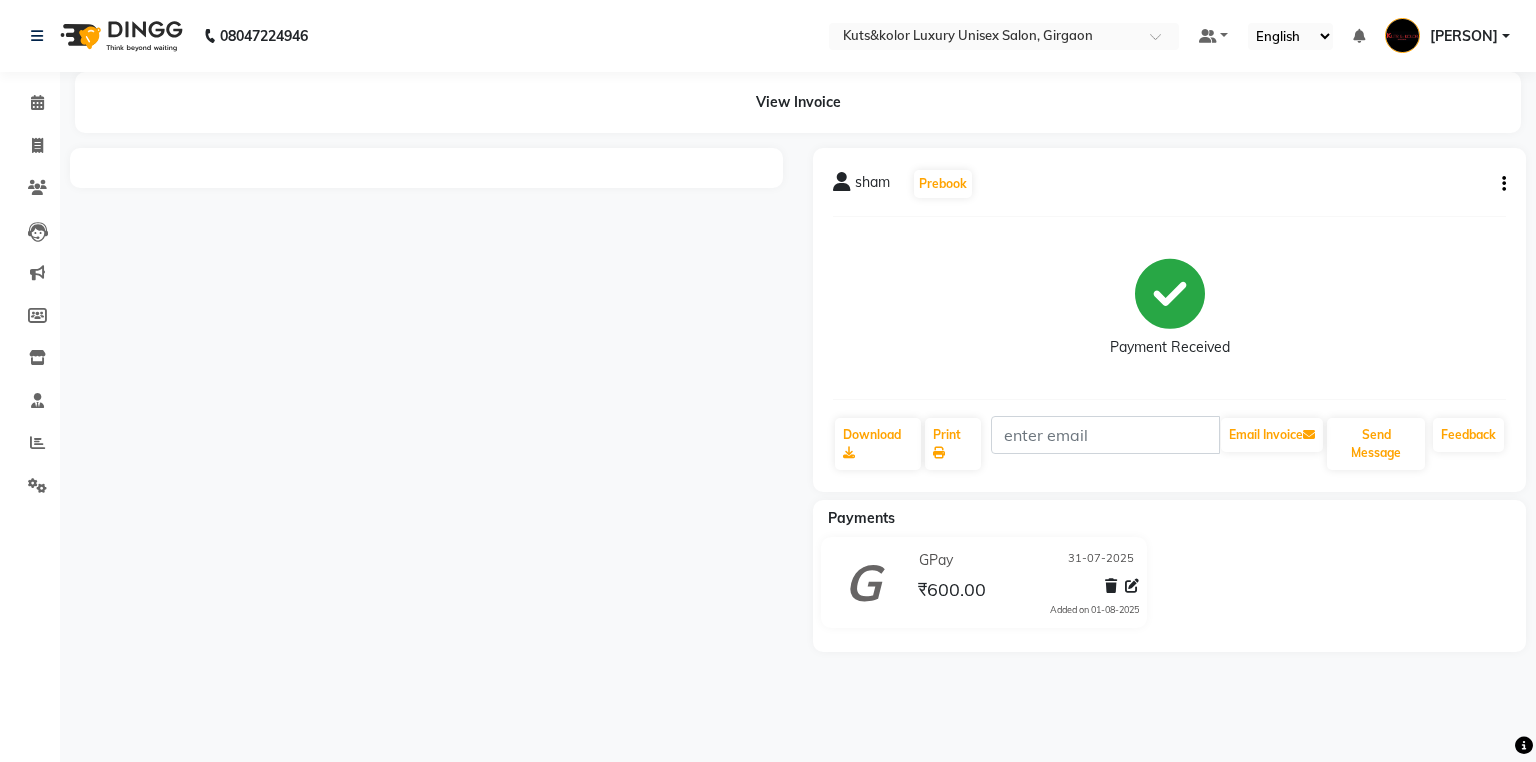 click 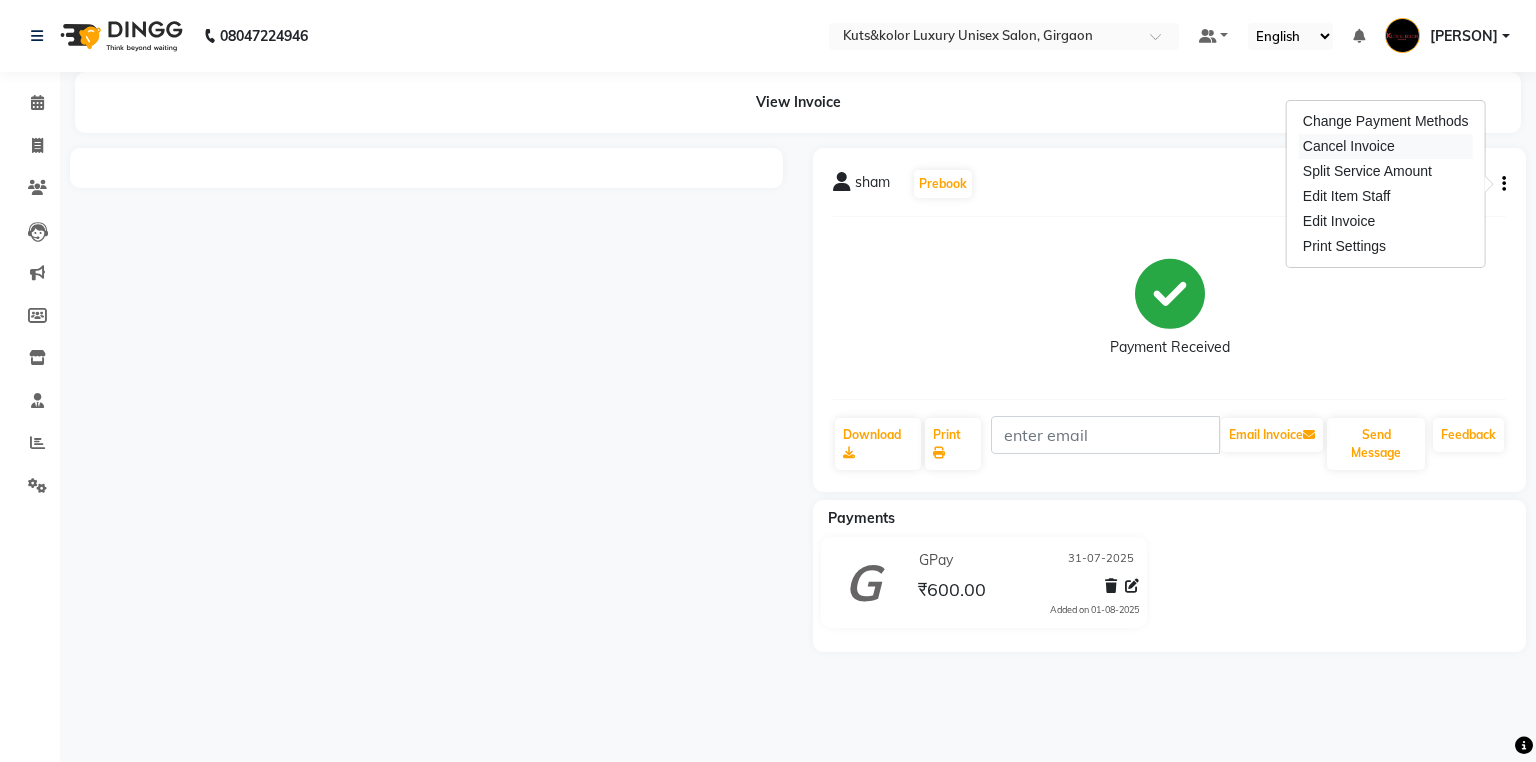 click on "Cancel Invoice" at bounding box center (1386, 146) 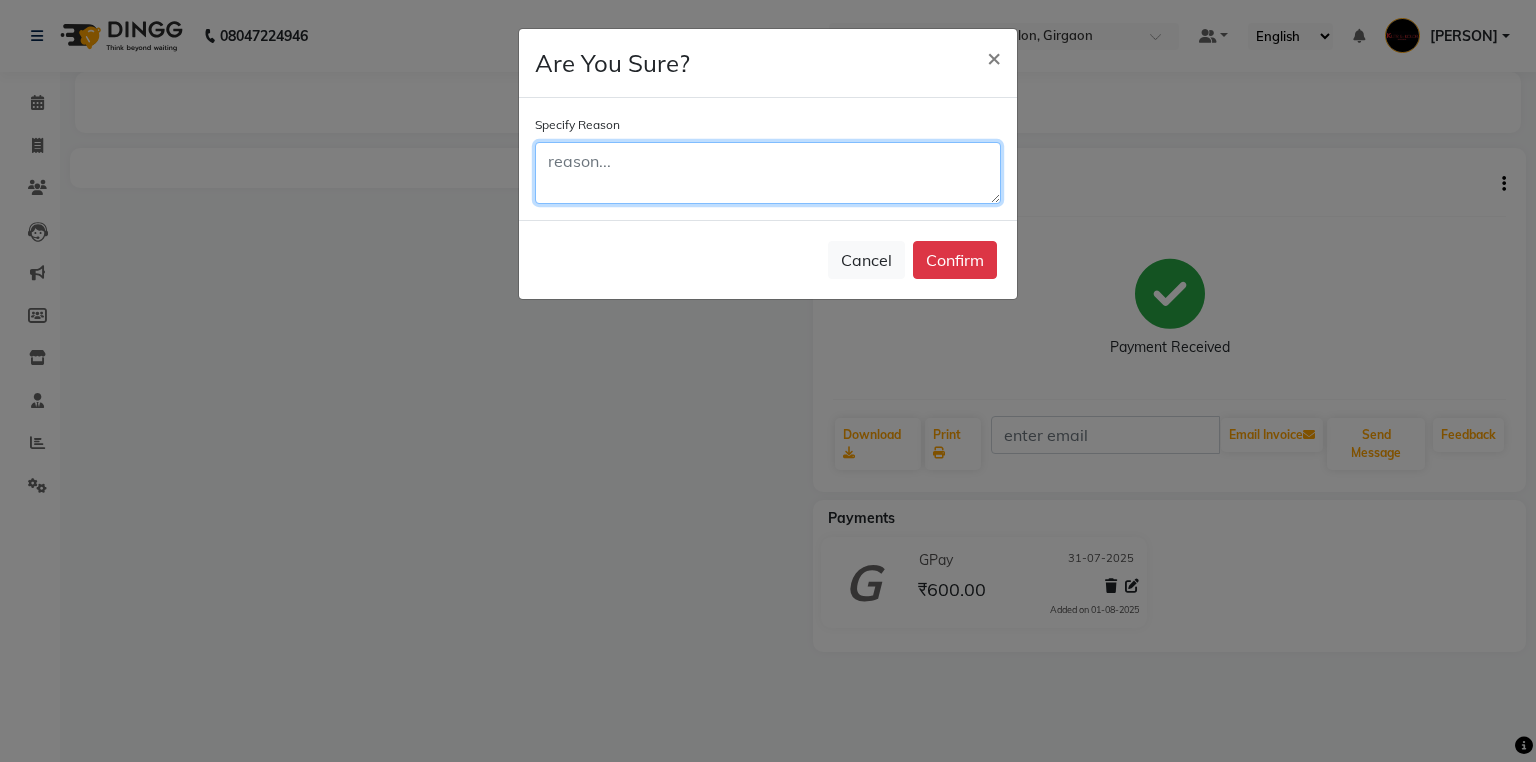 click 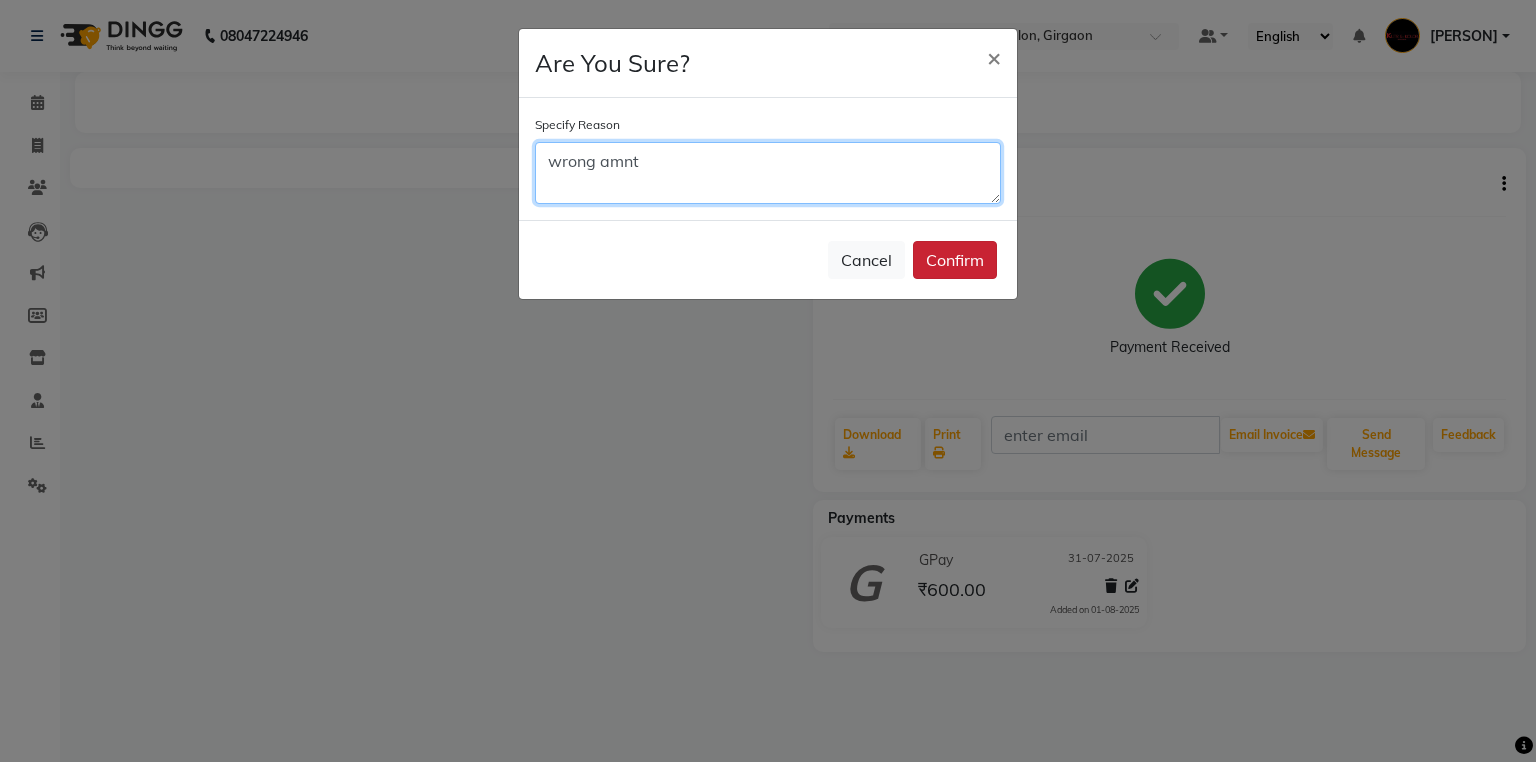 type on "wrong amnt" 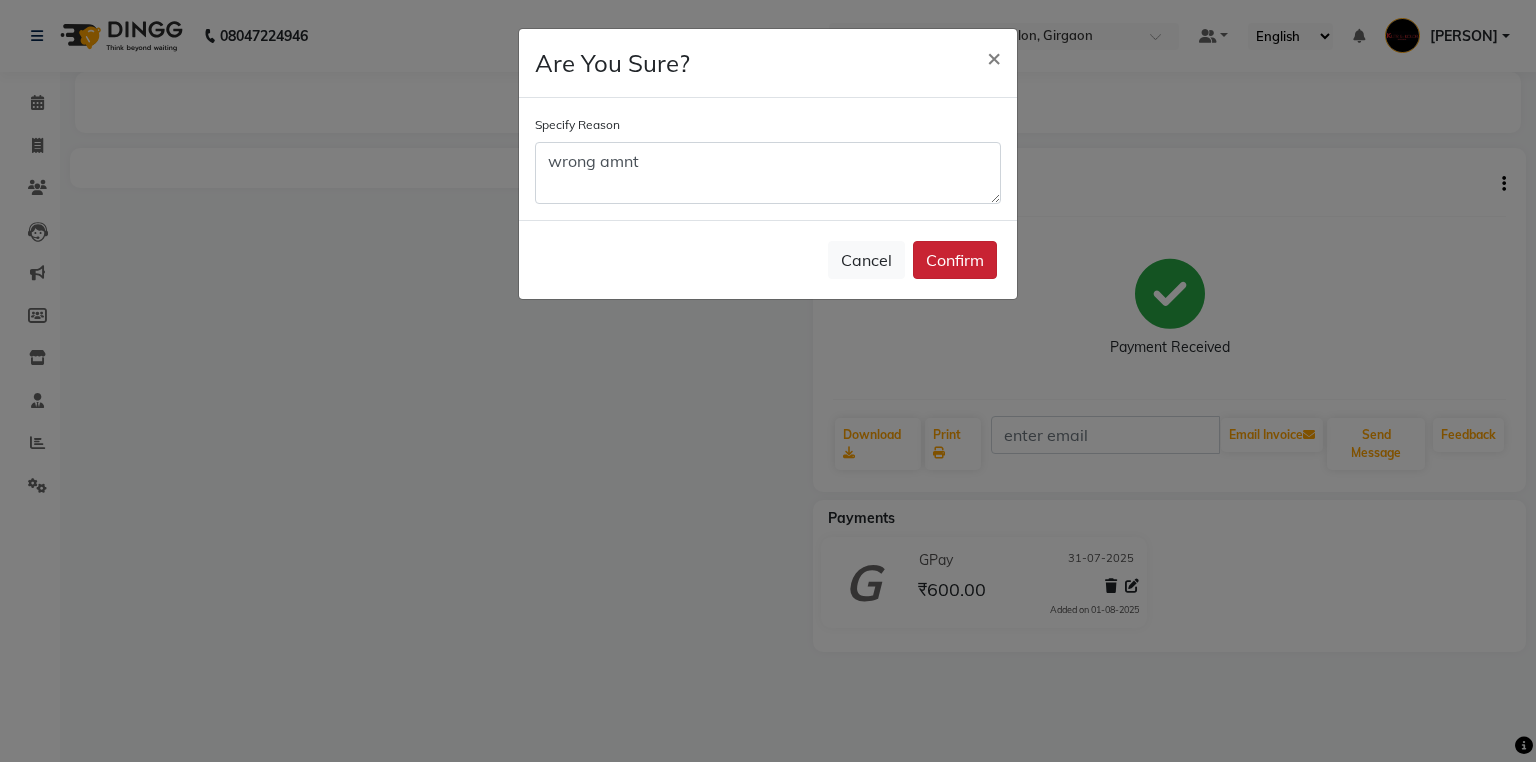 click on "Confirm" 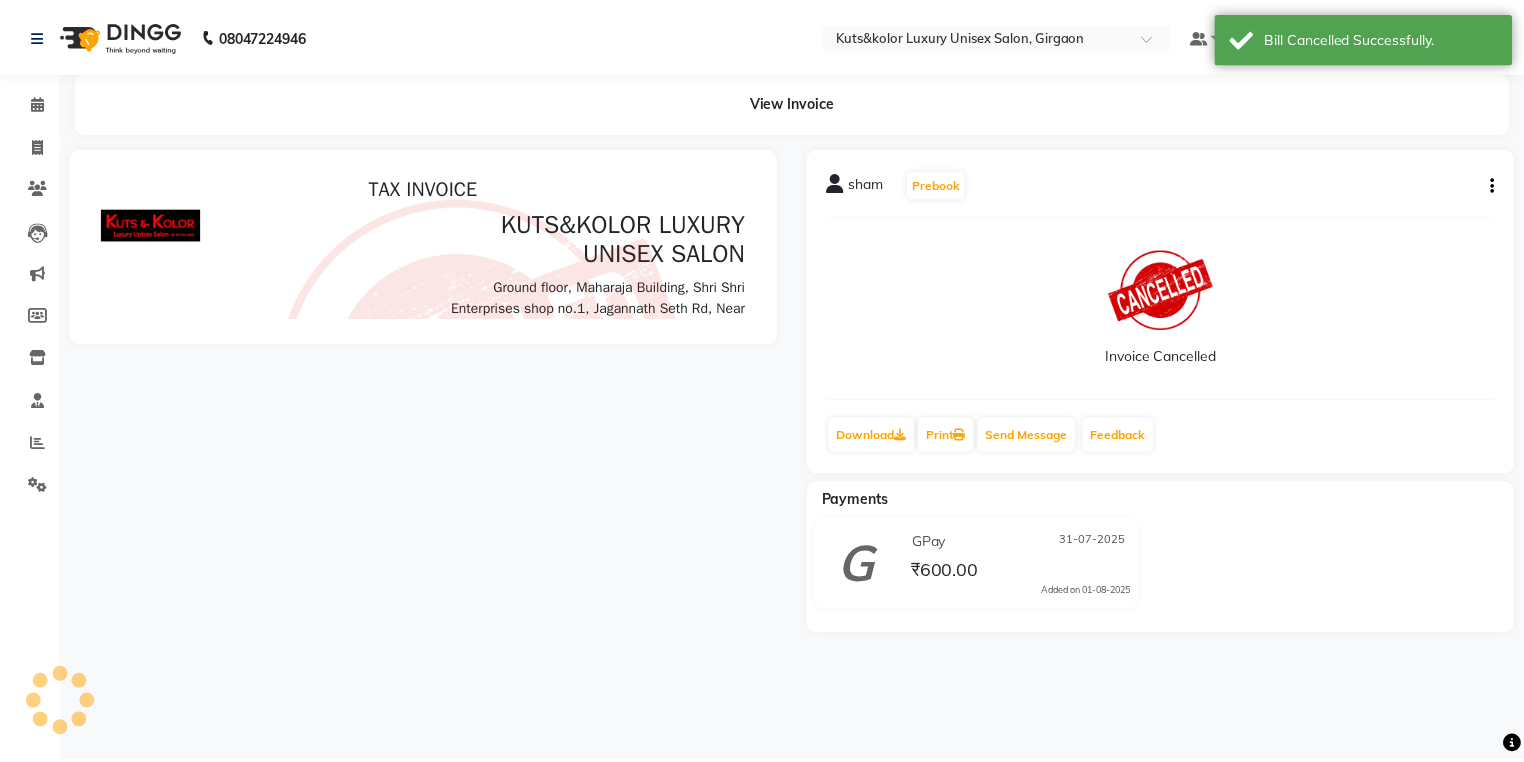 scroll, scrollTop: 0, scrollLeft: 0, axis: both 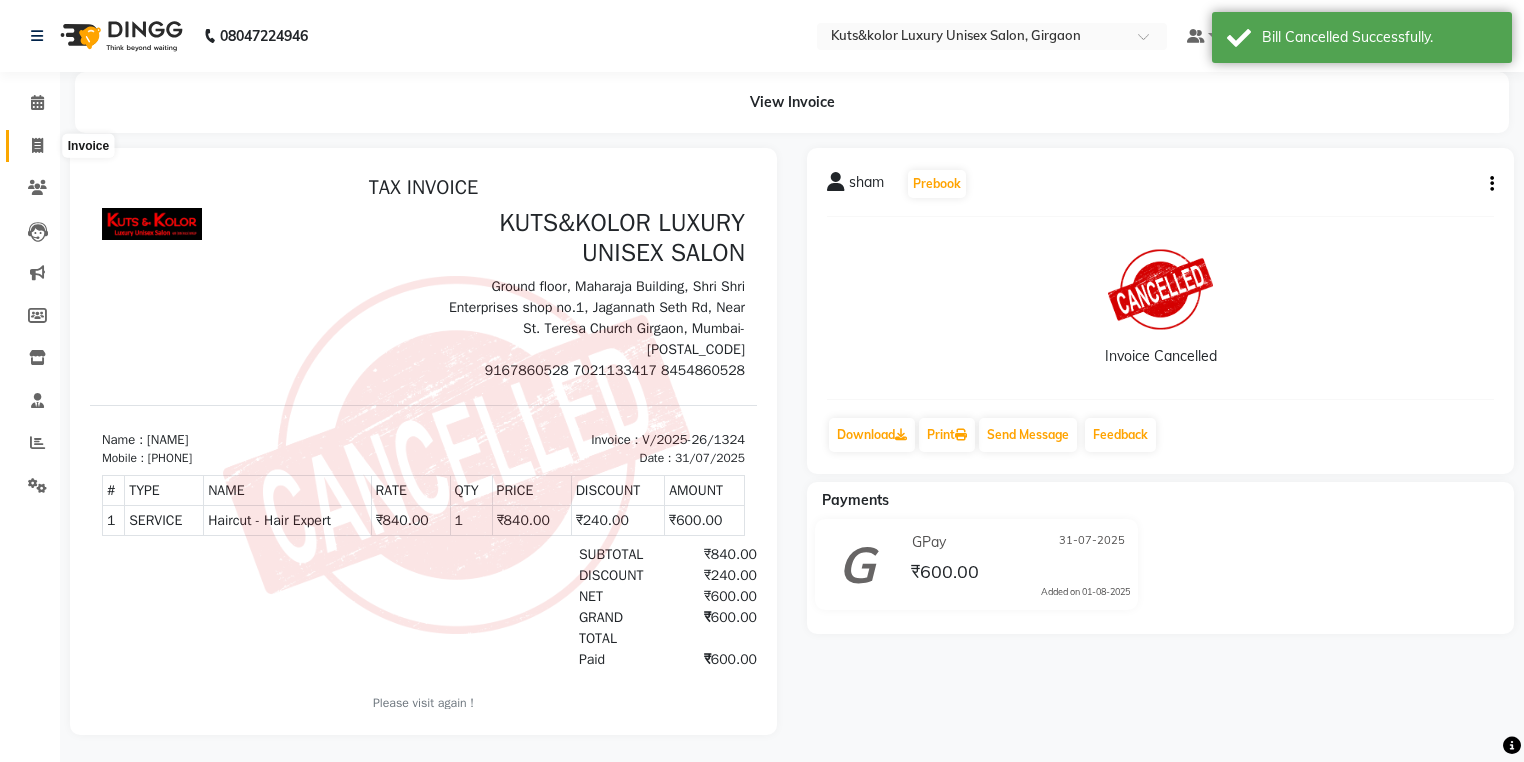 click 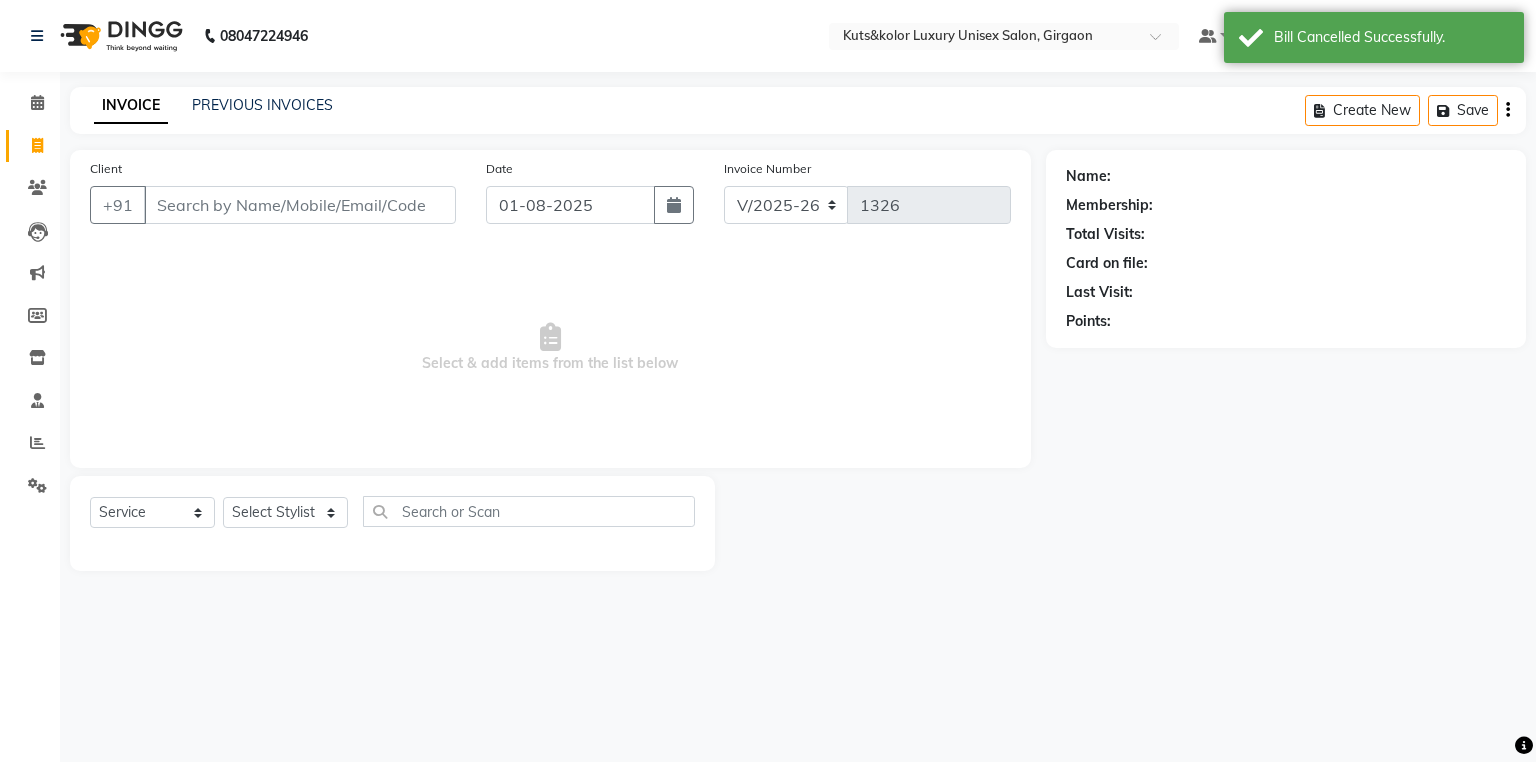 click on "Client" at bounding box center [300, 205] 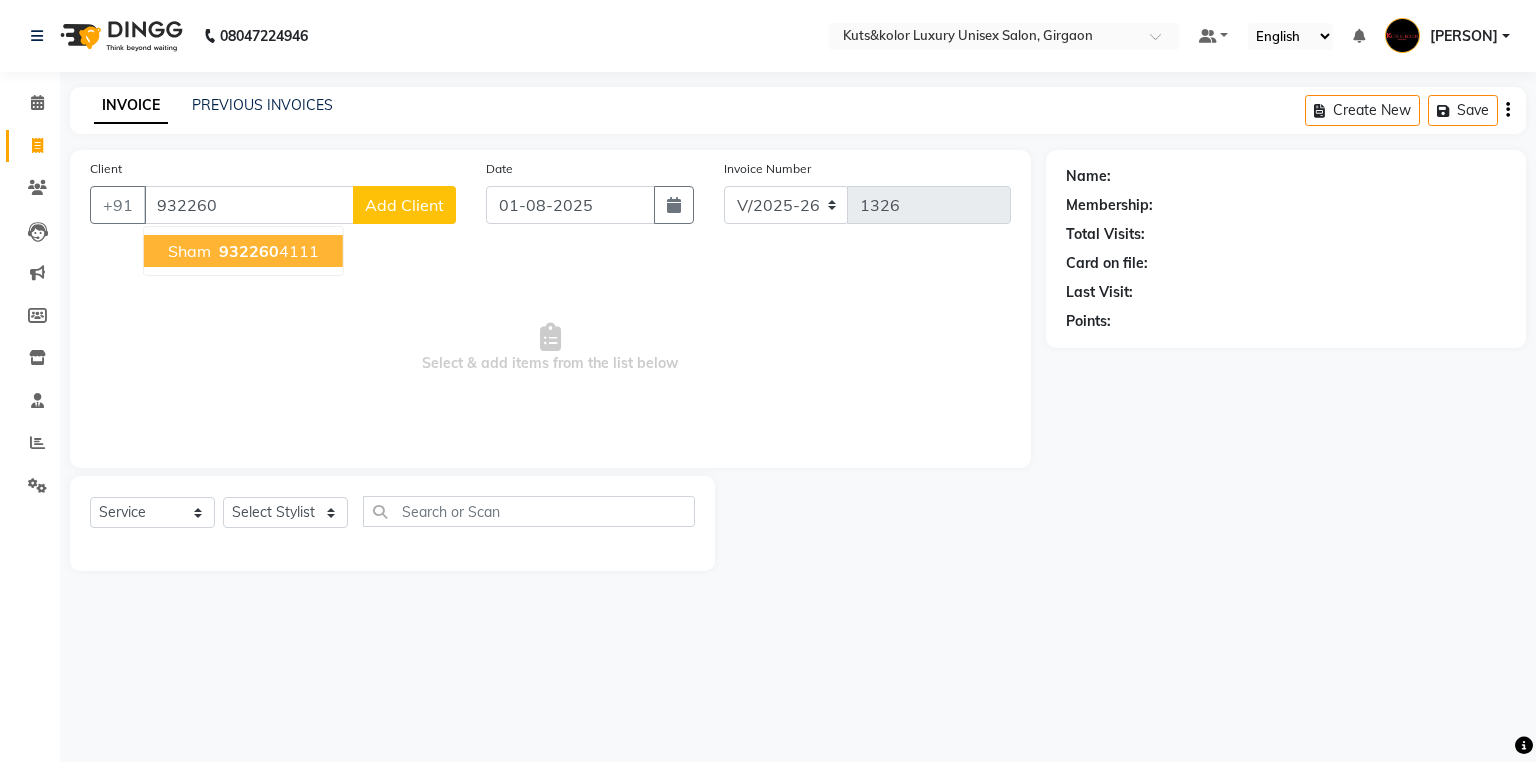 click on "sham   [PHONE]" at bounding box center [243, 251] 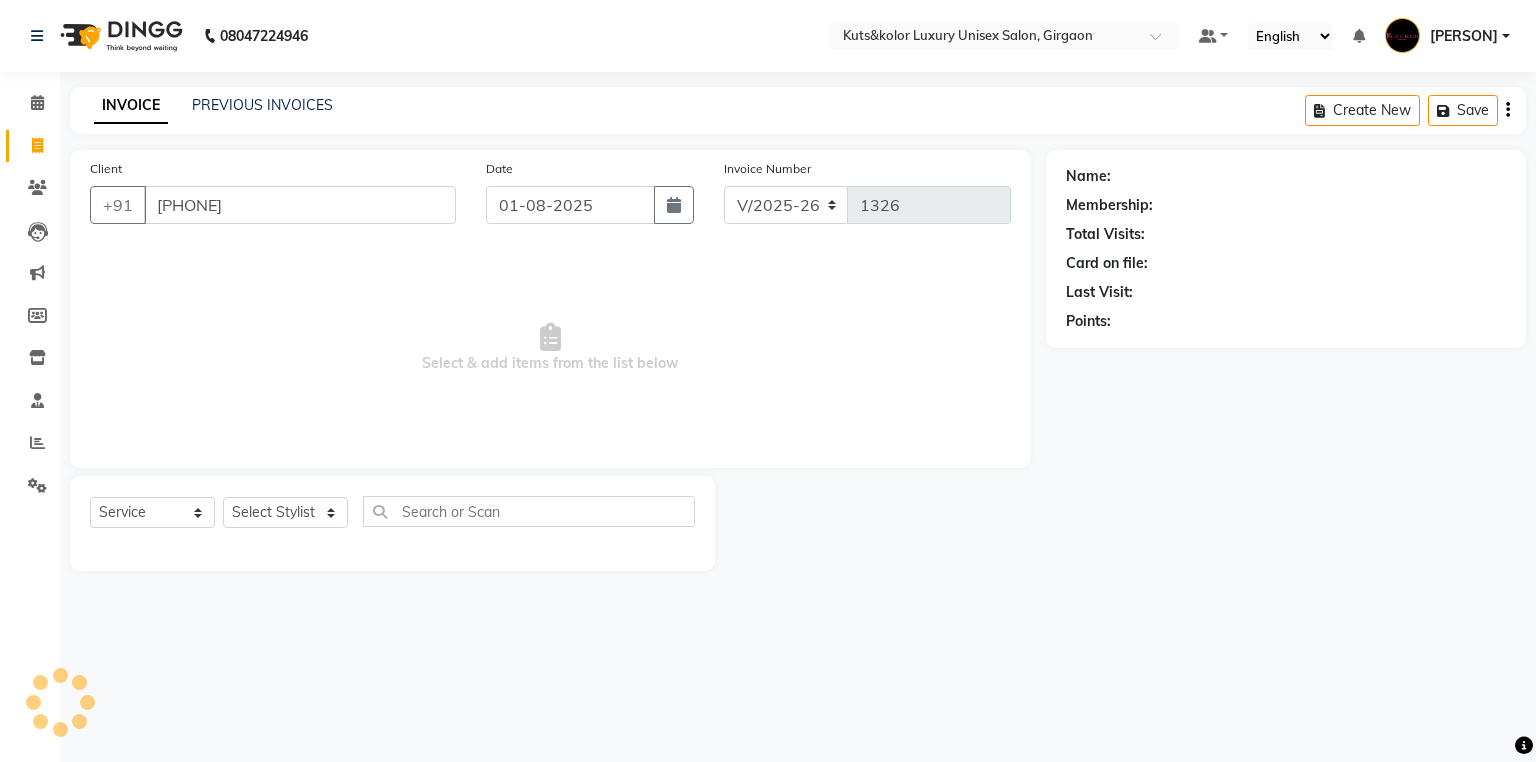 type on "[PHONE]" 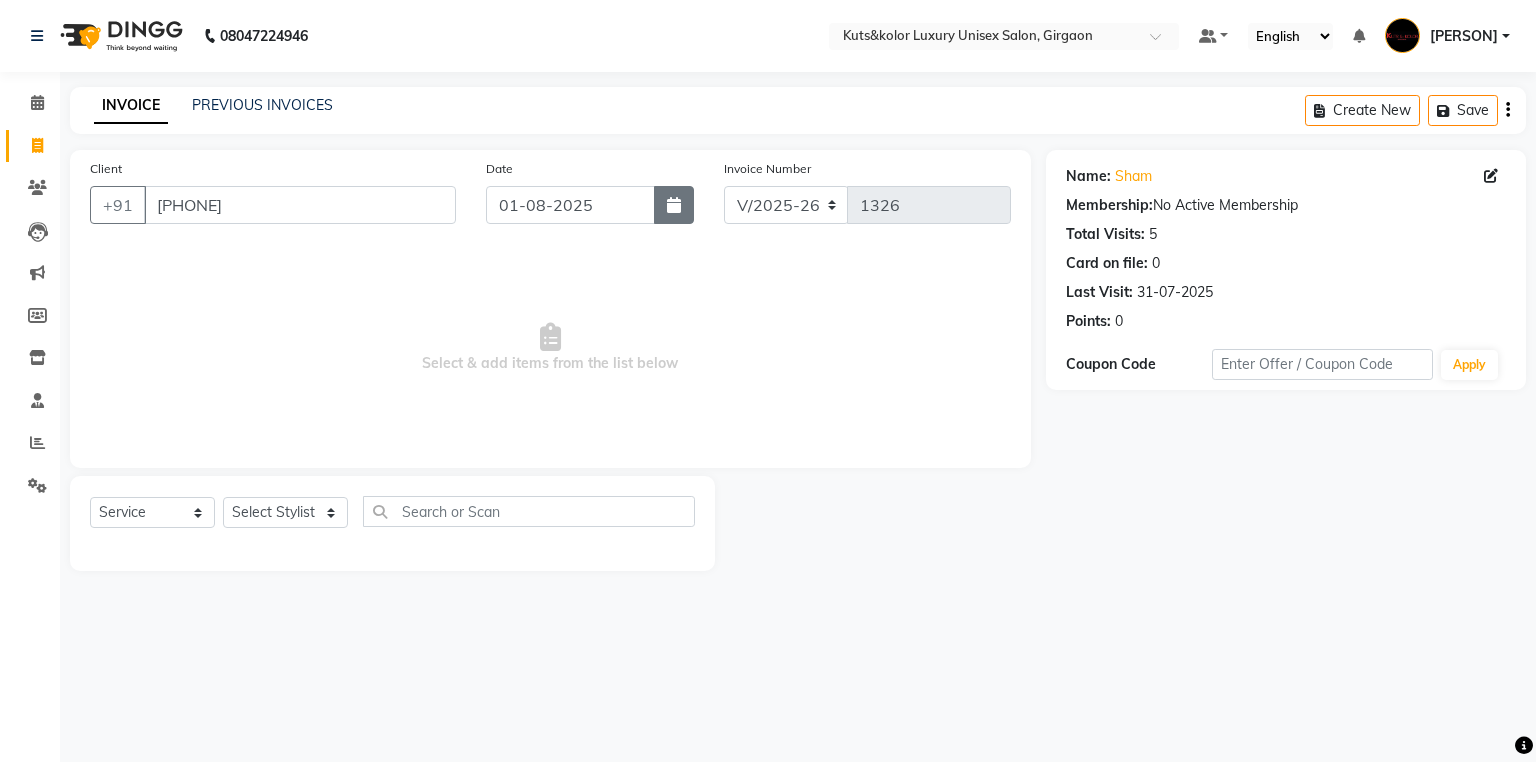 click 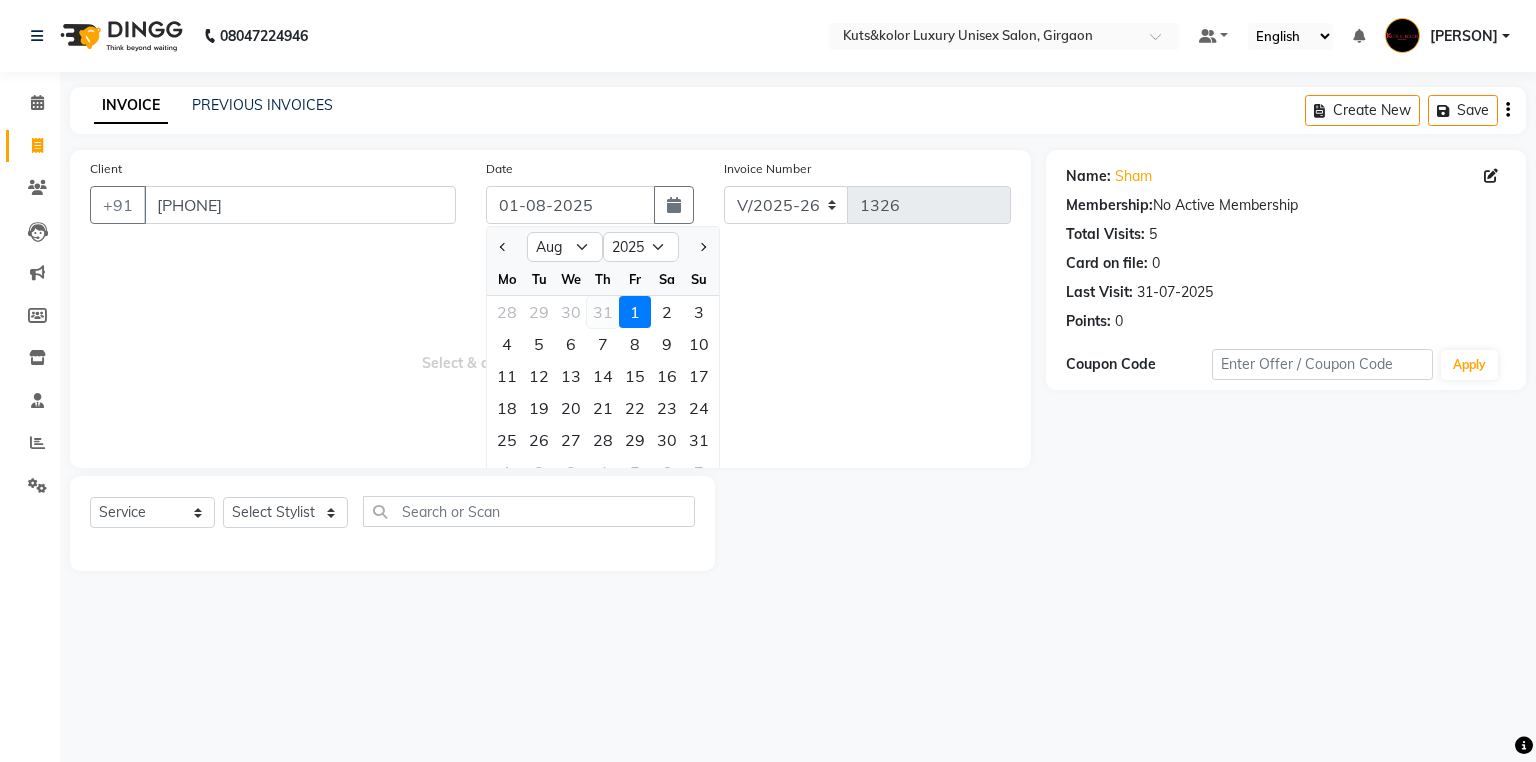 click on "31" 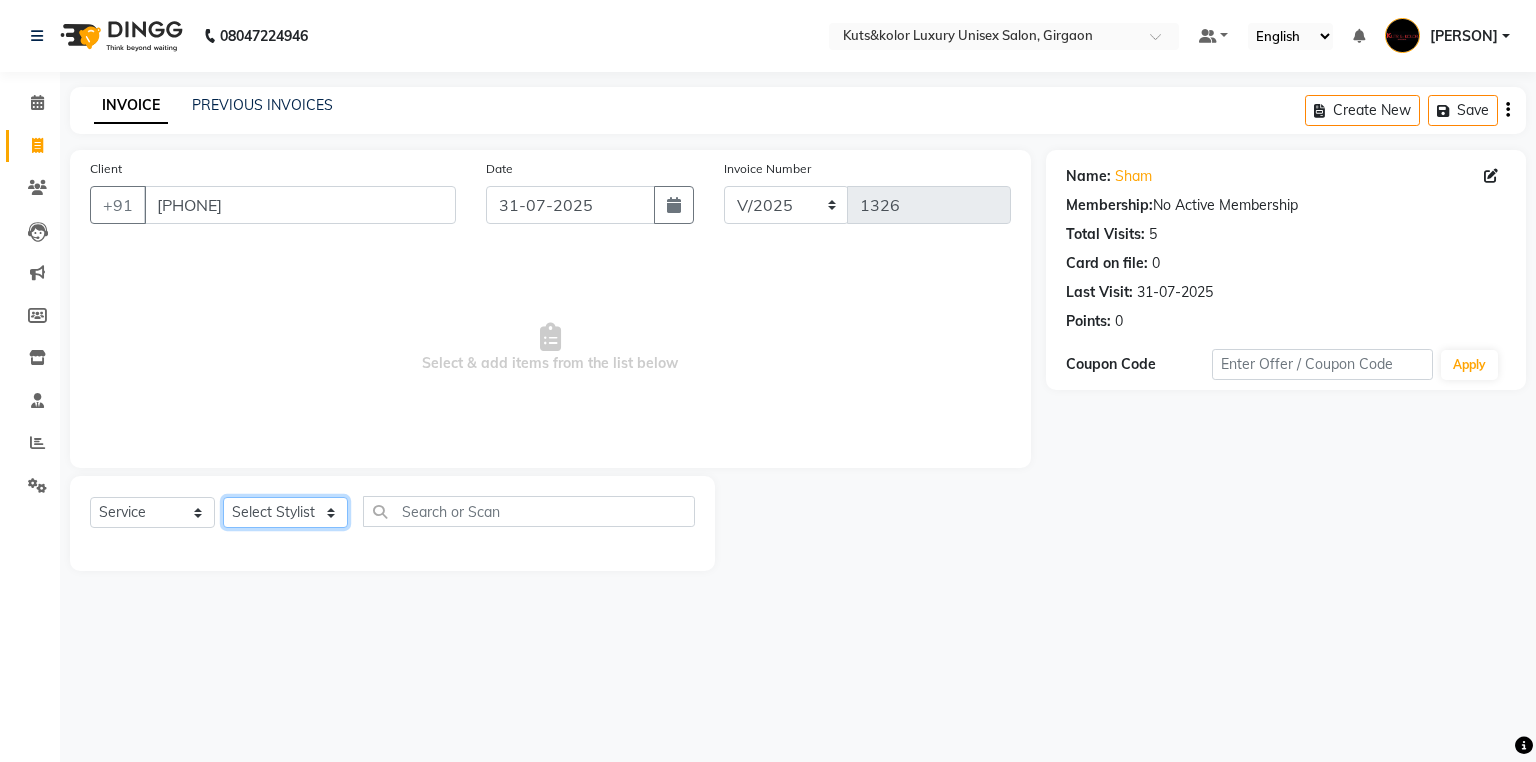 click on "Select Stylist aman salmani Arti beautiction [NAME] [NAME] (nail artist) Manish  Mary Matloob Salmani nandini NEHA Ritesh Ruksar Sagarika Savita tarik" 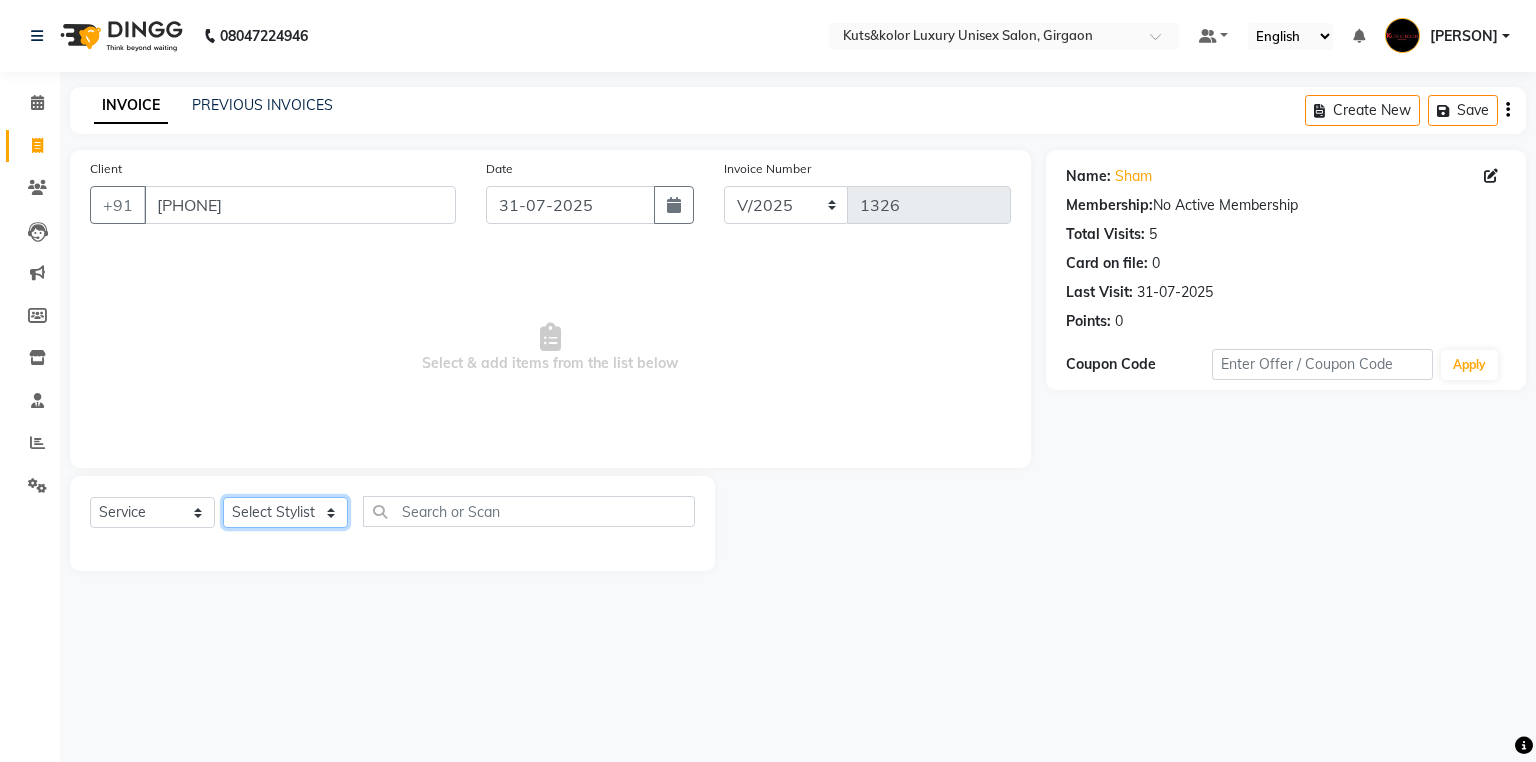 select on "68550" 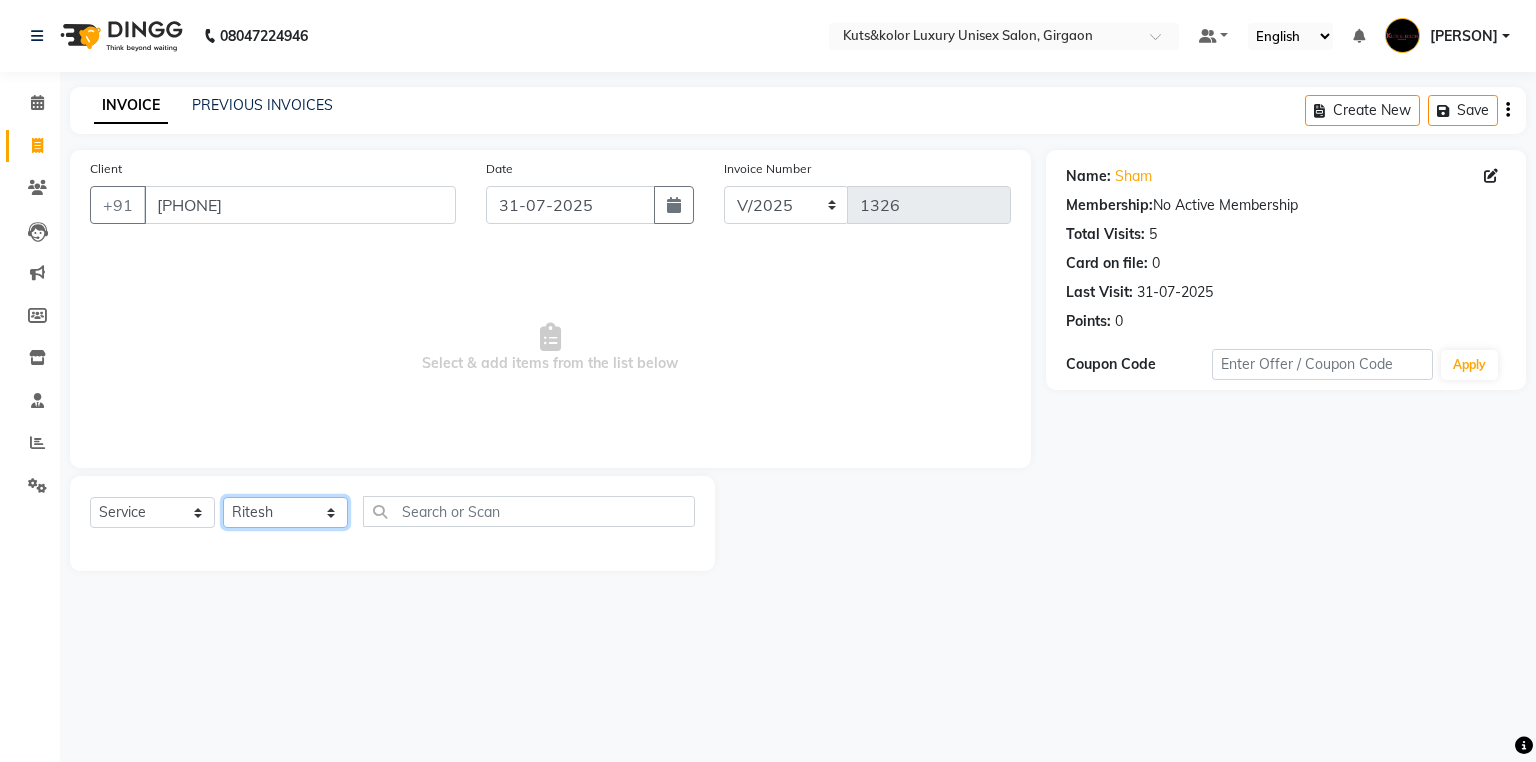 click on "Select Stylist aman salmani Arti beautiction [NAME] [NAME] (nail artist) Manish  Mary Matloob Salmani nandini NEHA Ritesh Ruksar Sagarika Savita tarik" 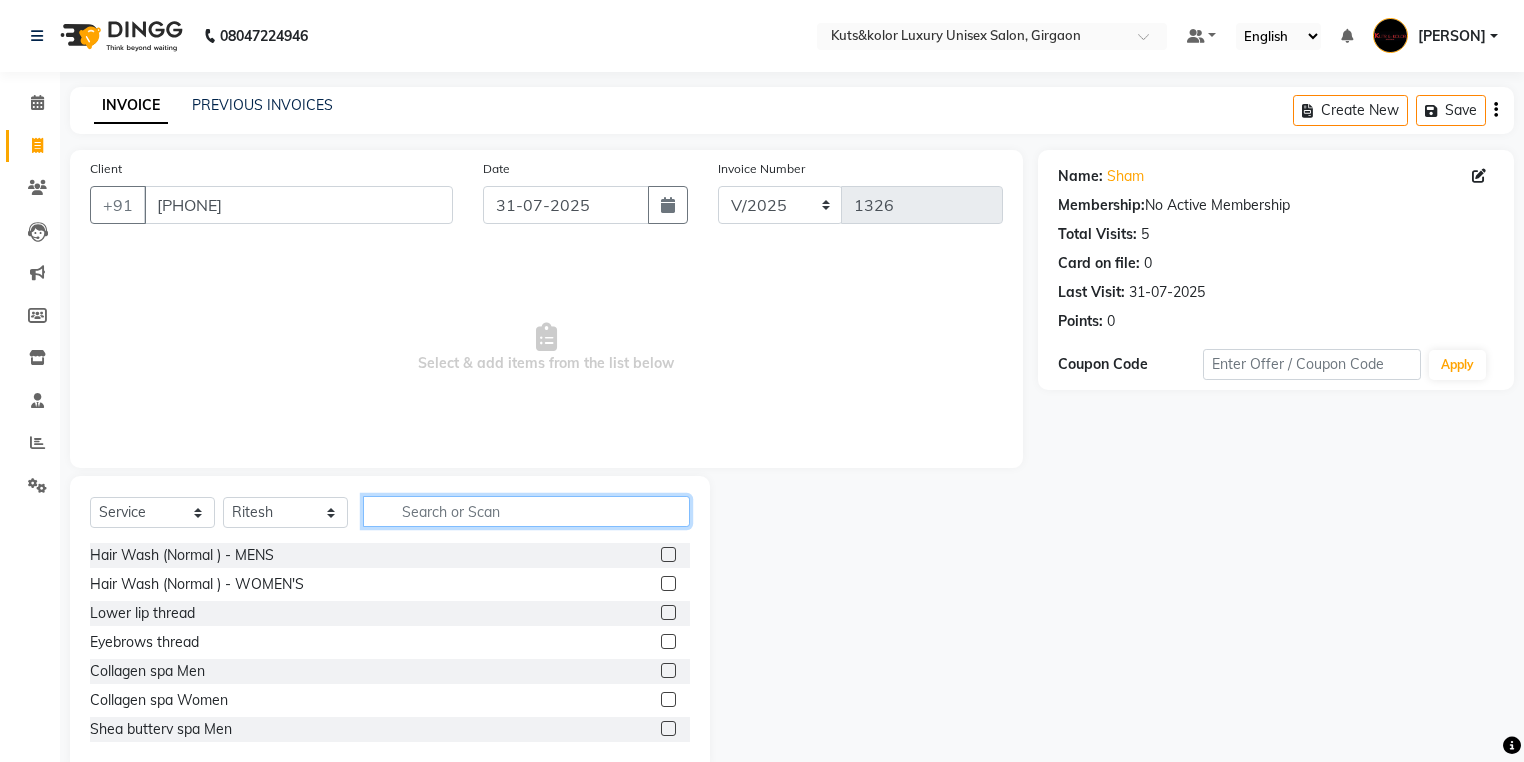 click 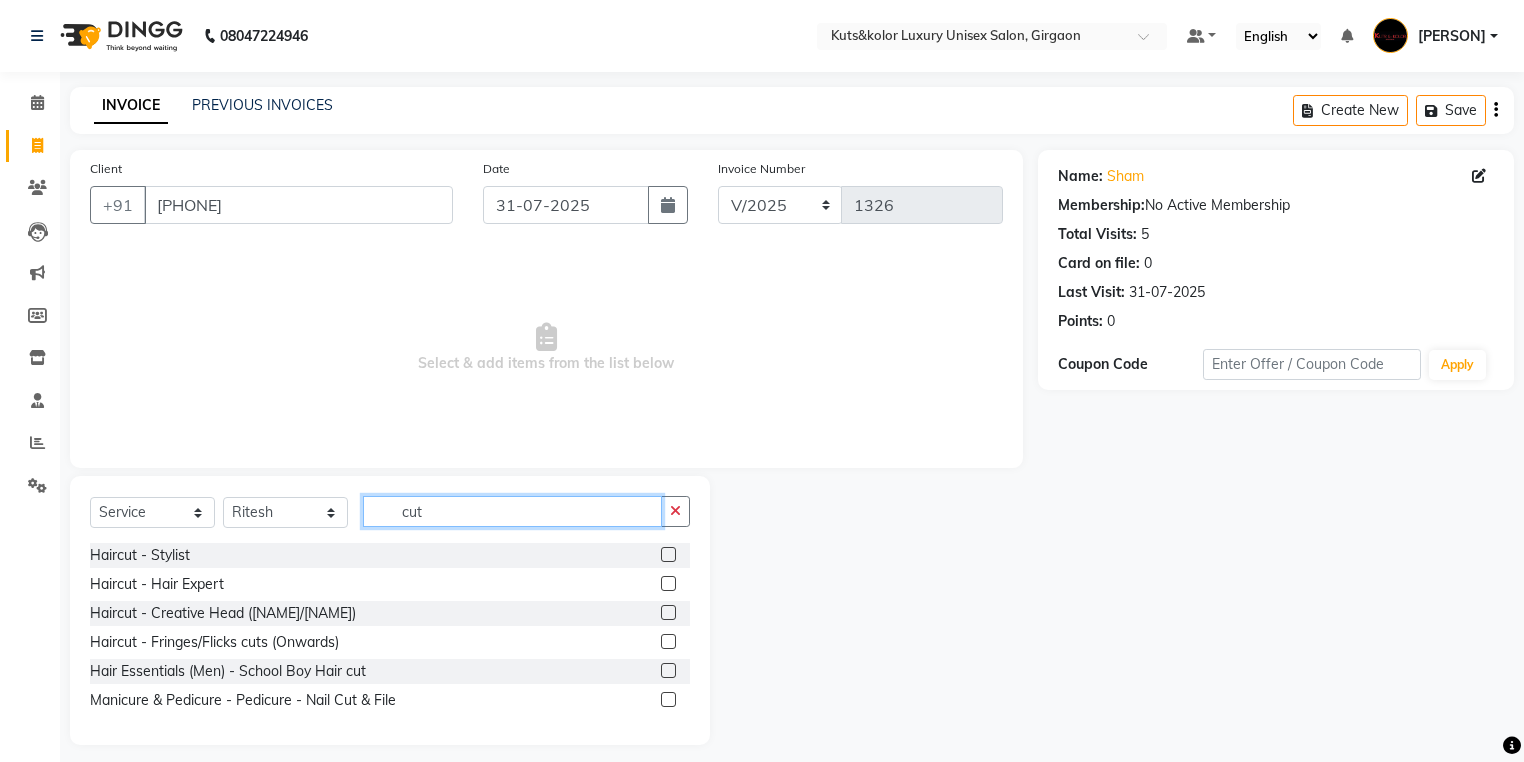 type on "cut" 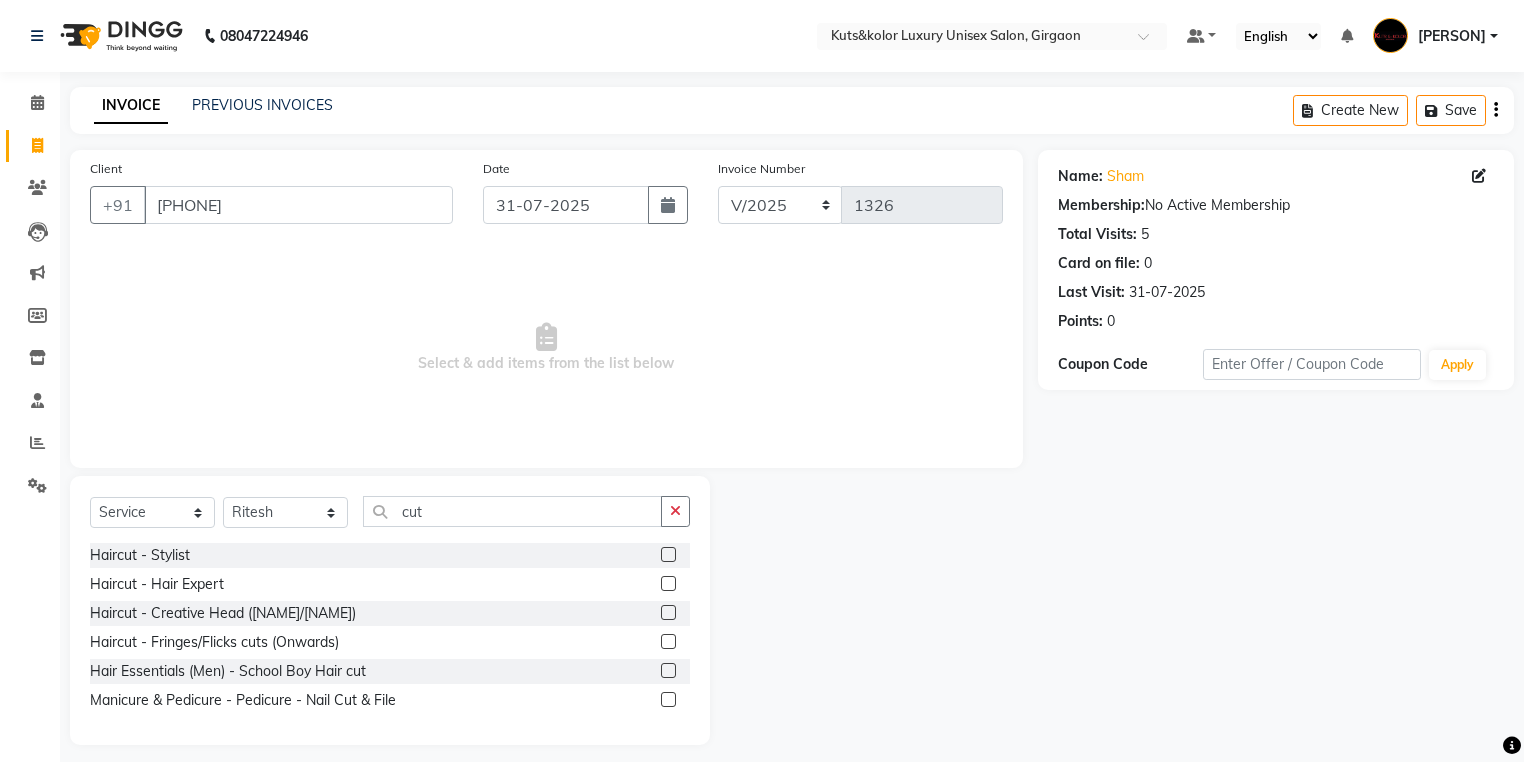 click 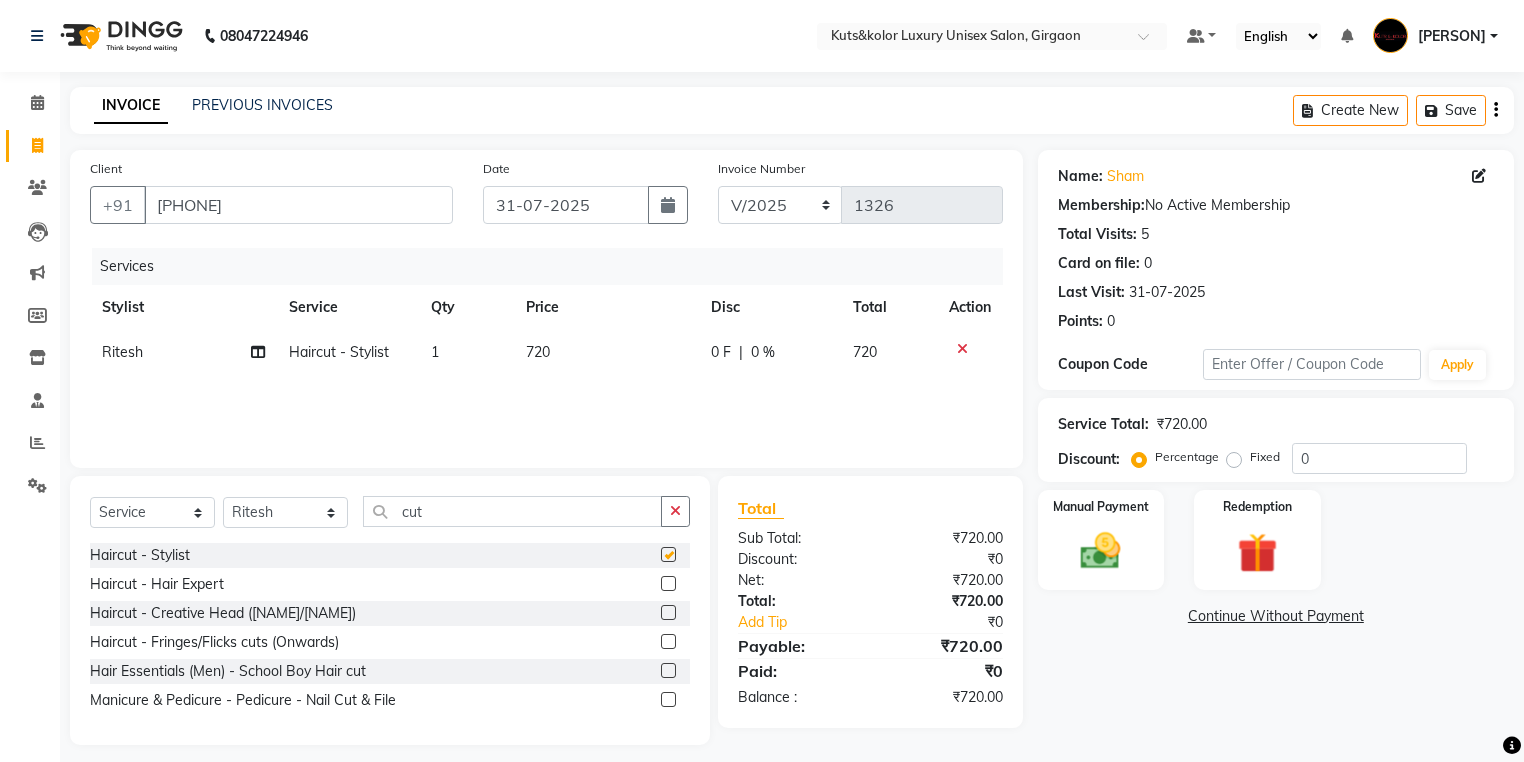 checkbox on "false" 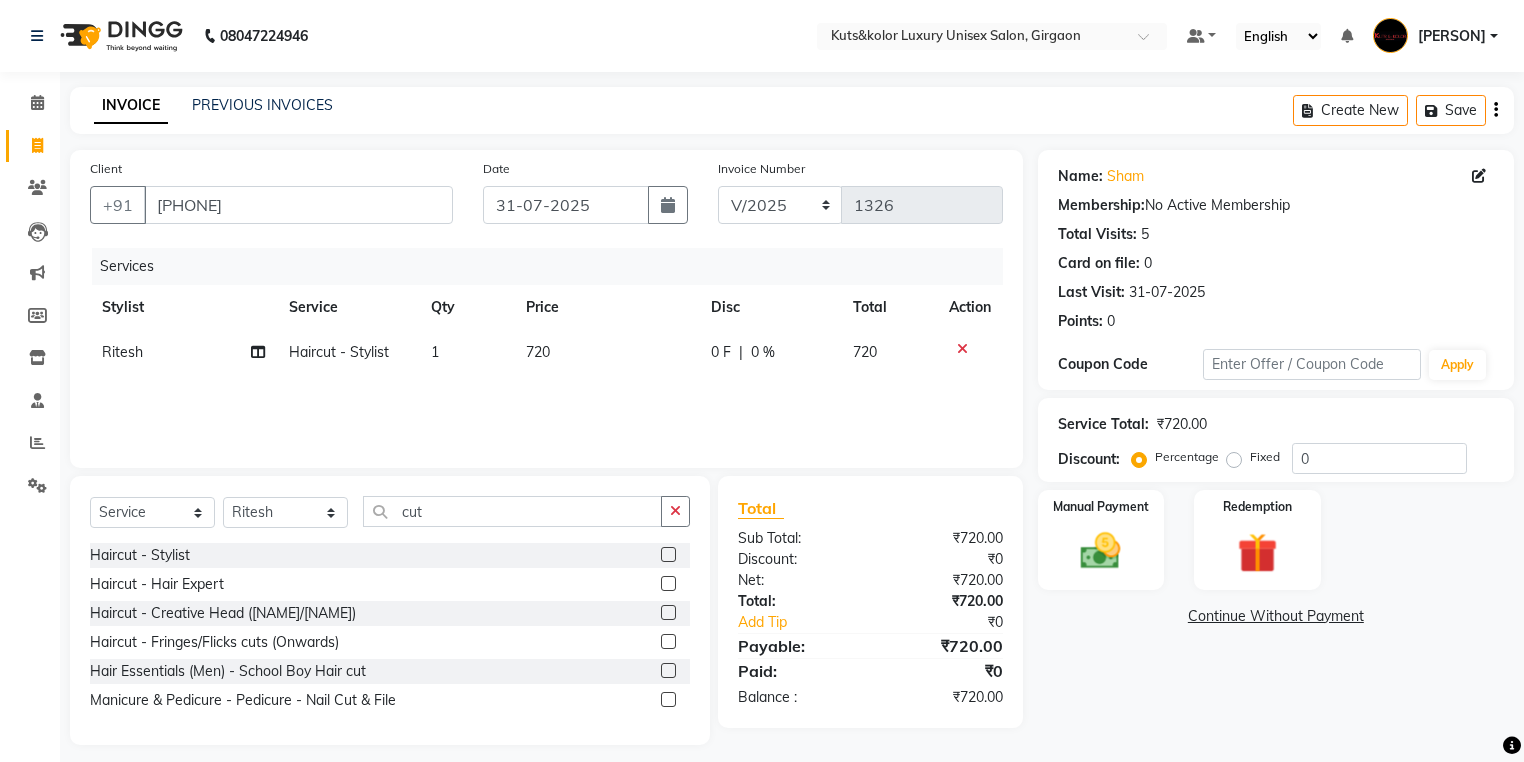 click on "0 F" 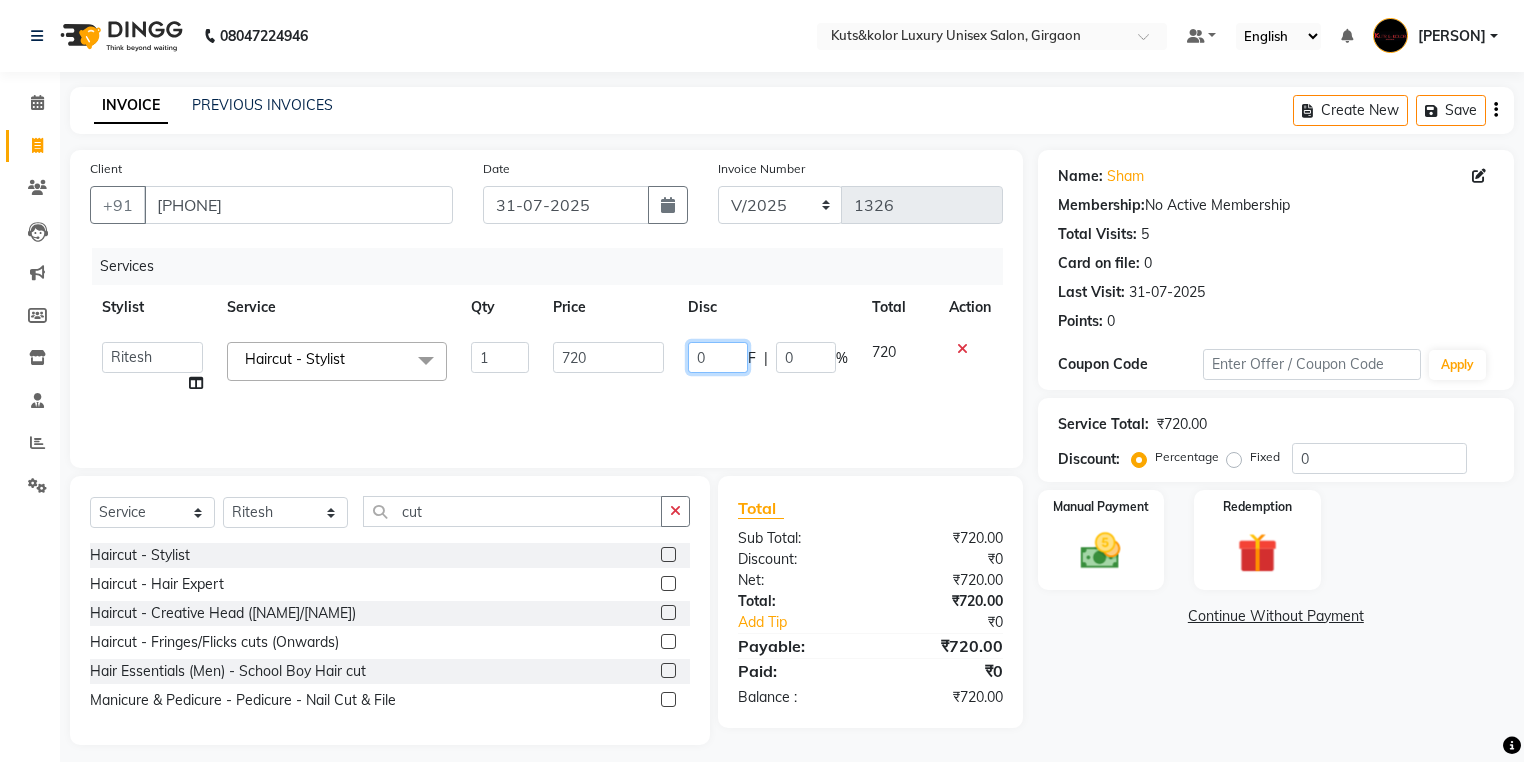 click on "0" 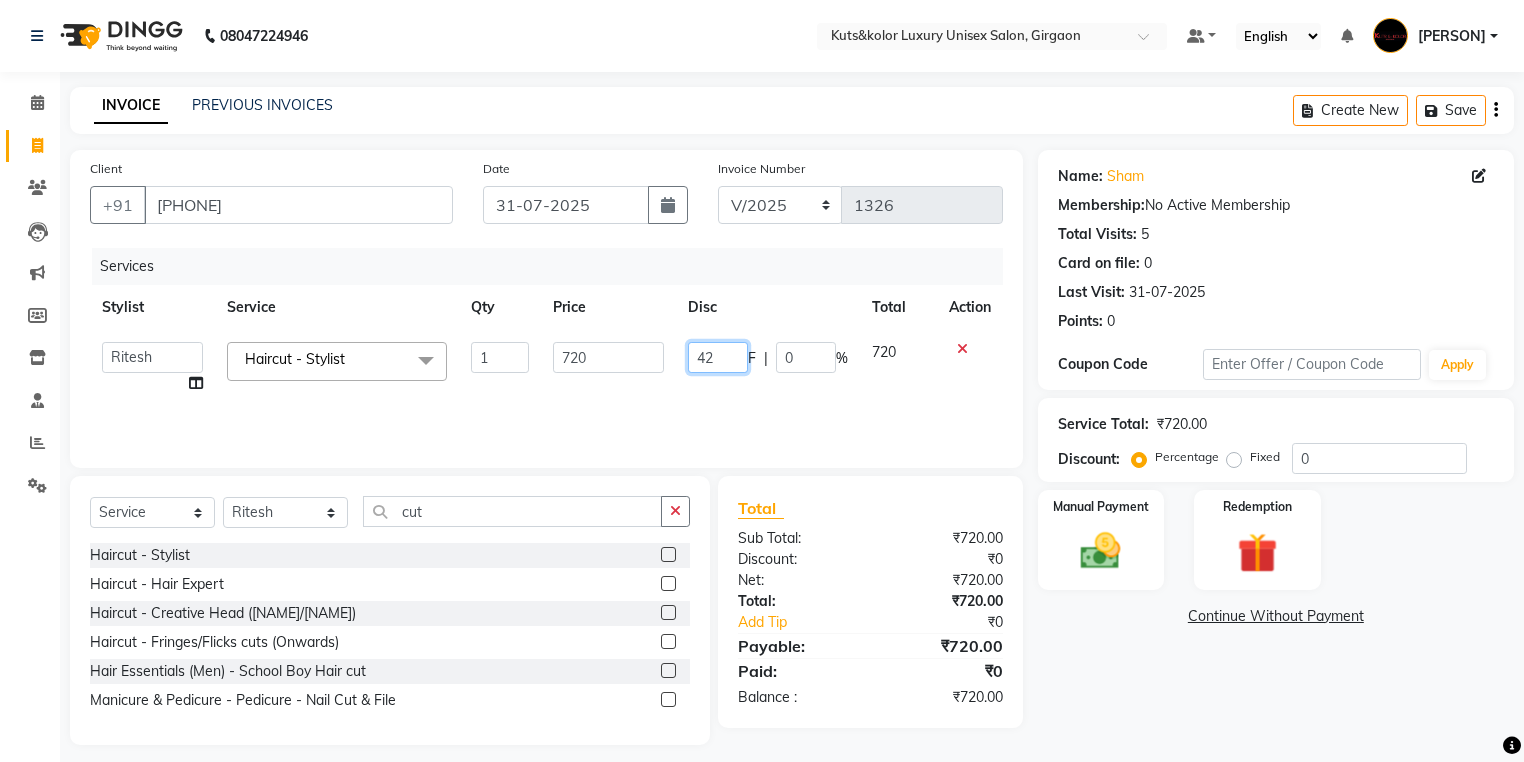 type on "420" 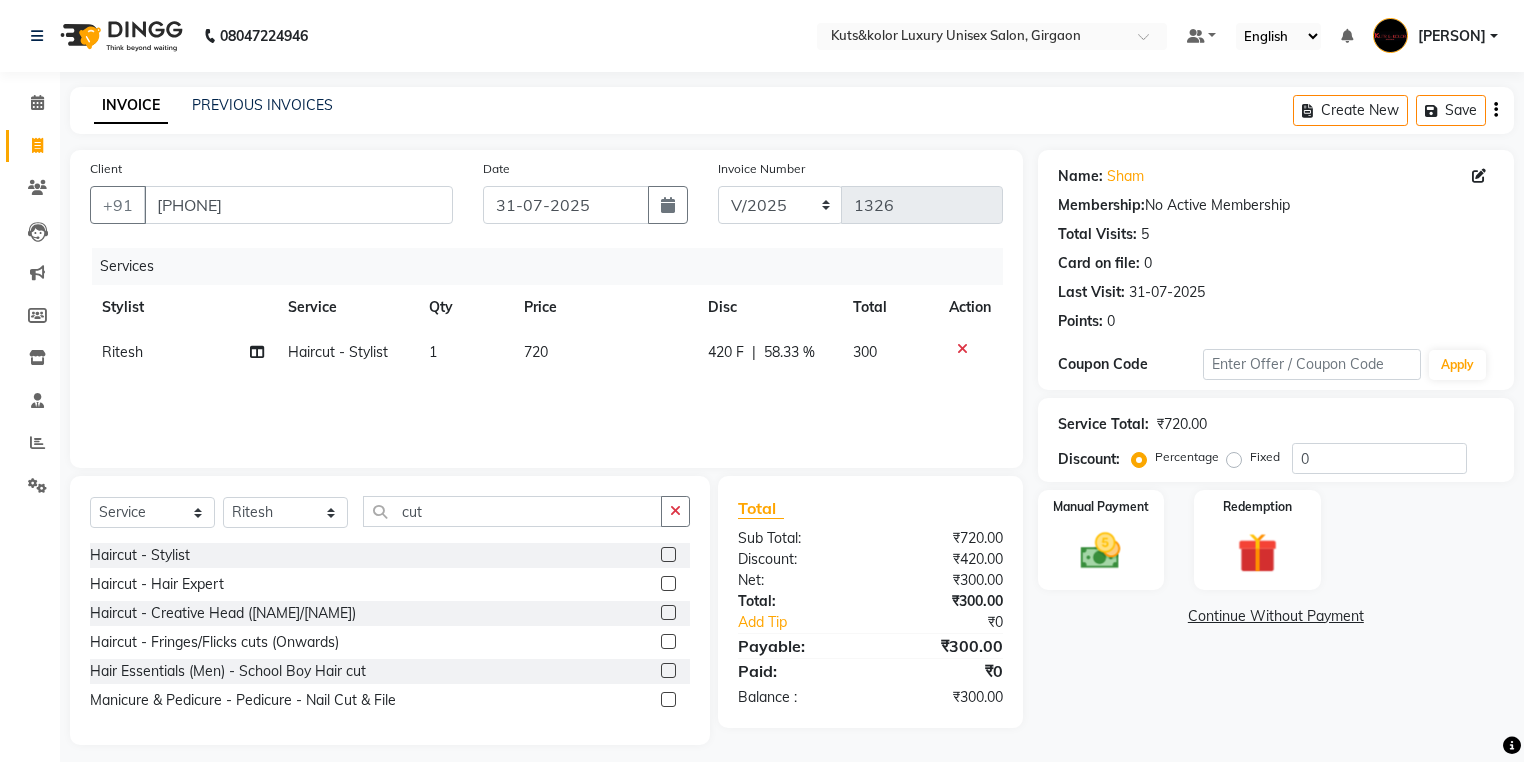 click on "Services Stylist Service Qty Price Disc Total Action Ritesh Haircut - Stylist 1 720 420 F | 58.33 % 300" 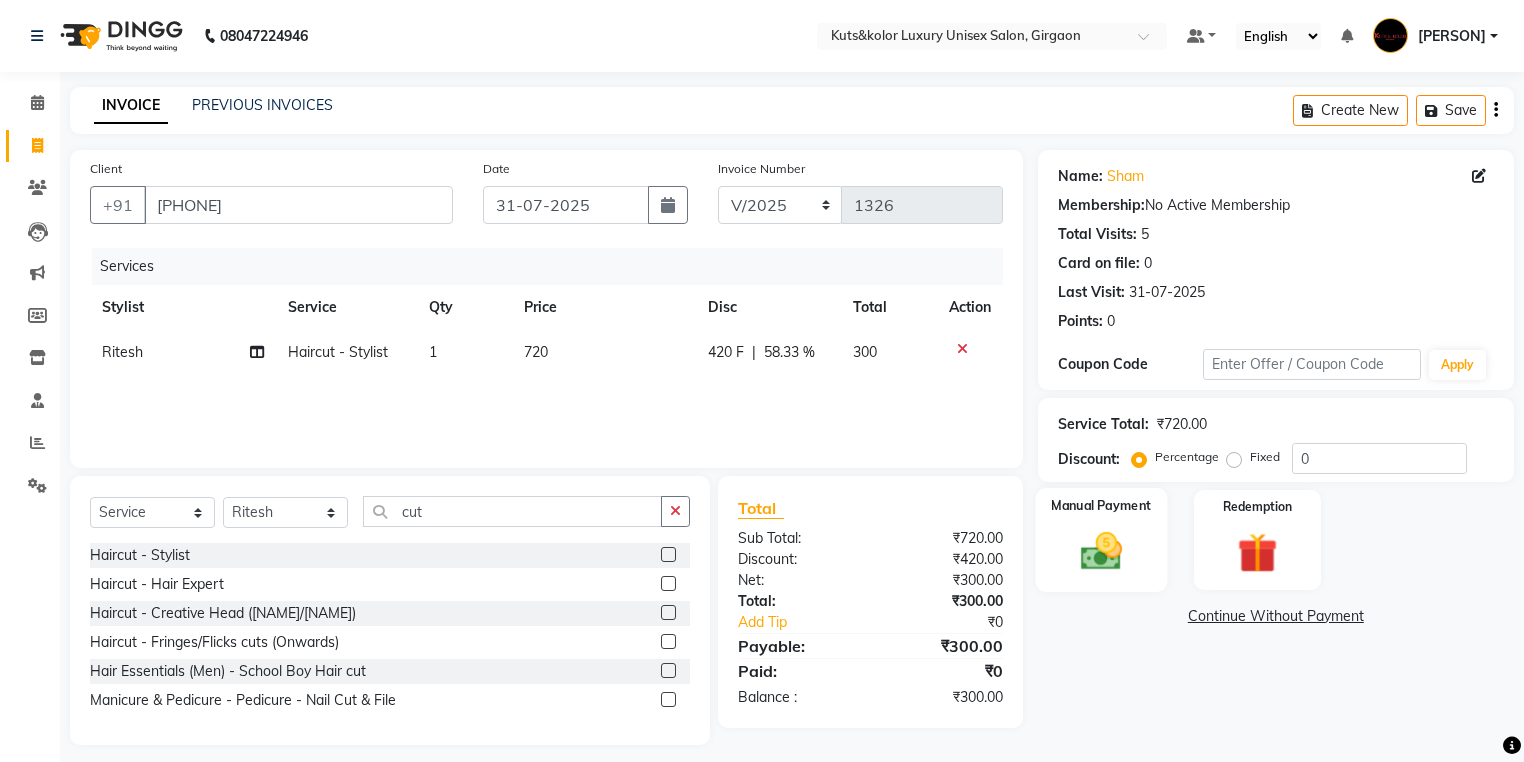 click 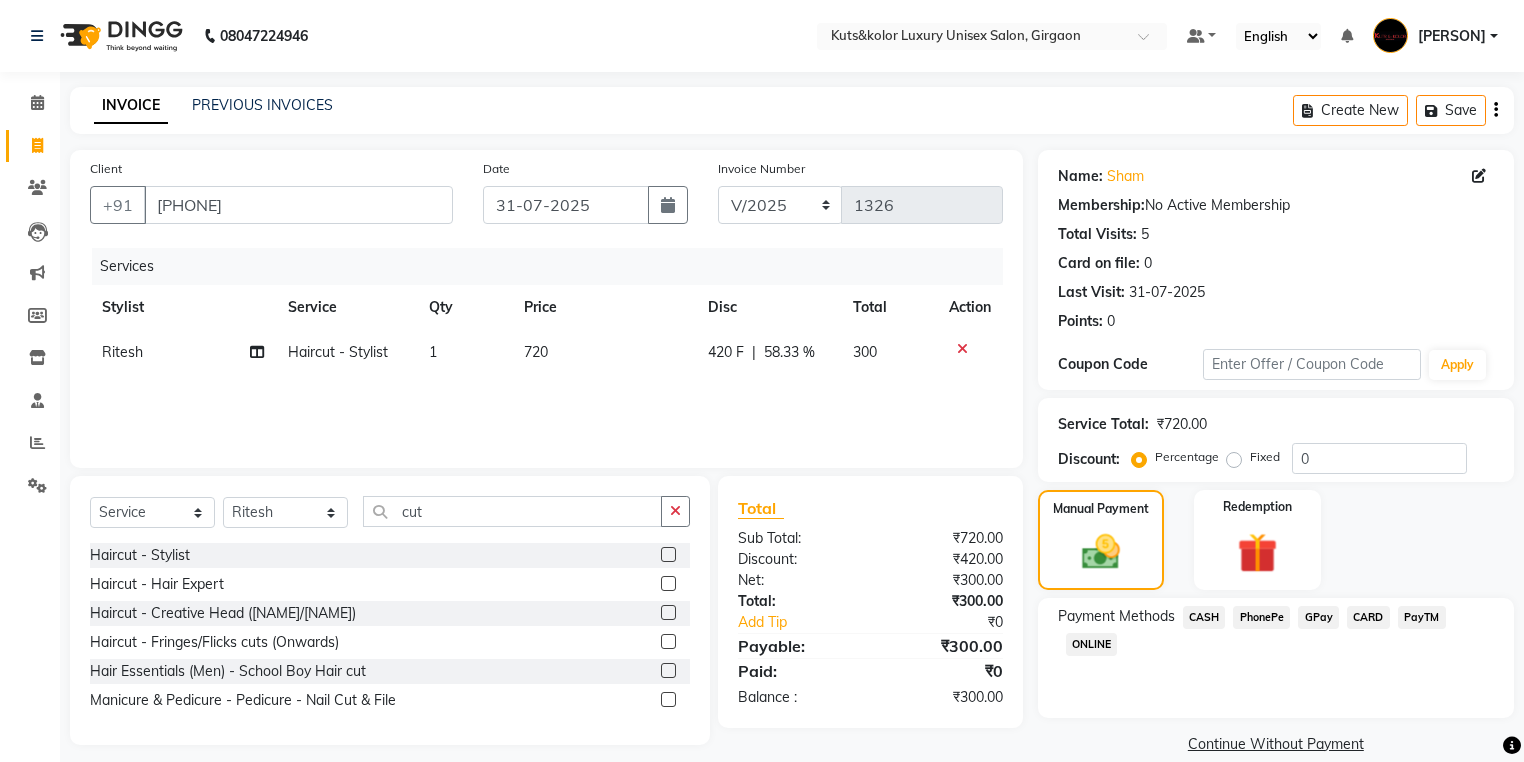 click on "GPay" 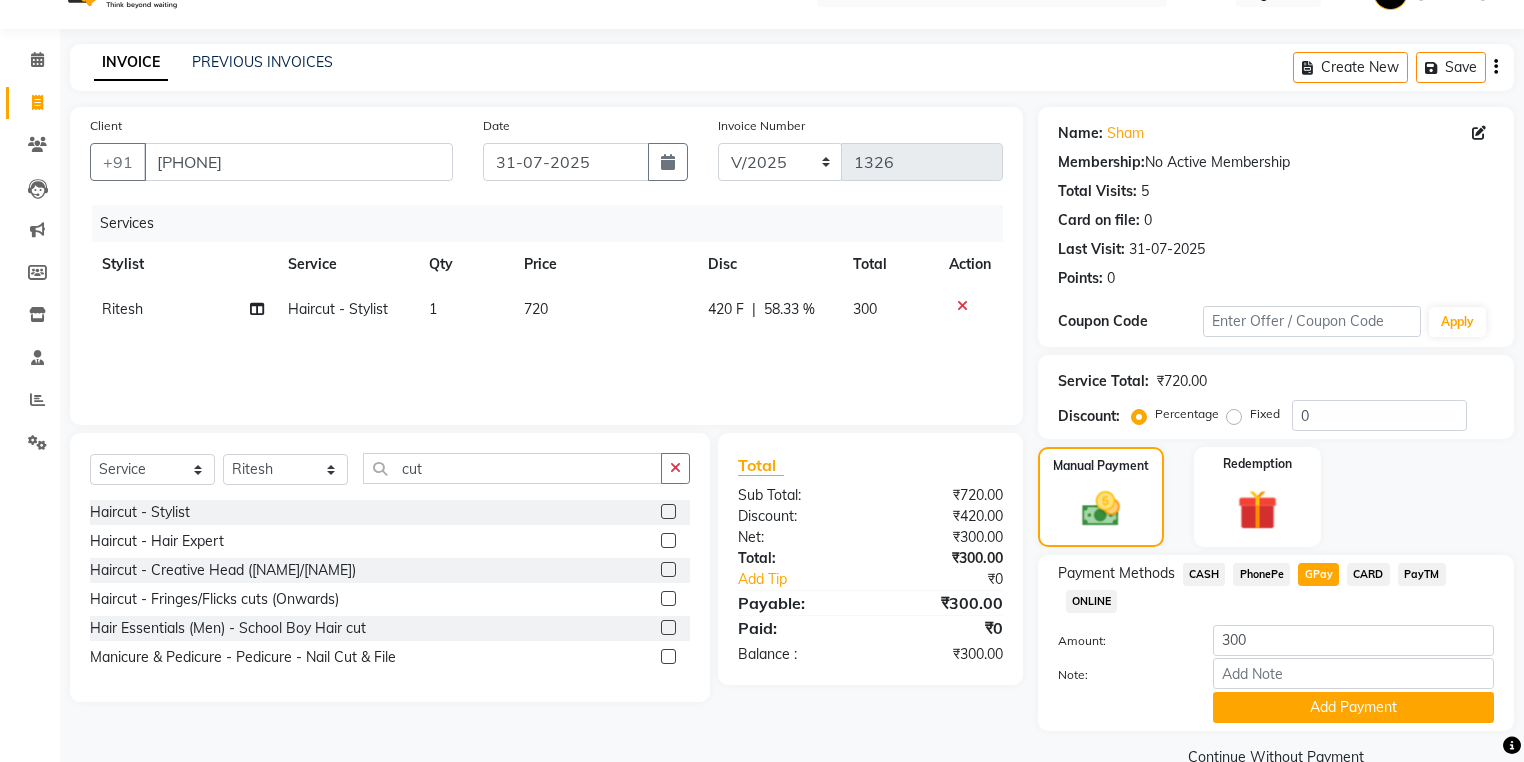 scroll, scrollTop: 84, scrollLeft: 0, axis: vertical 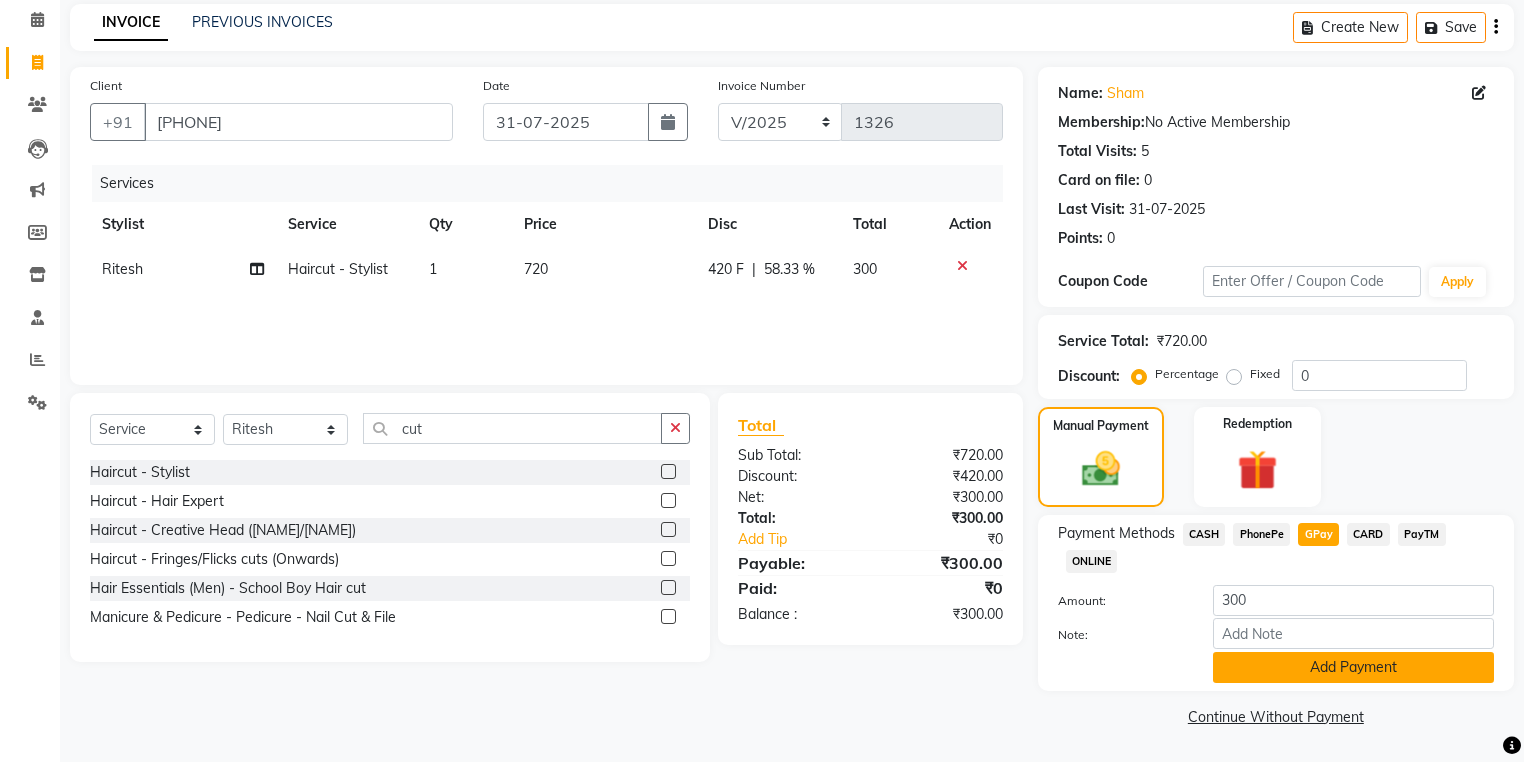 click on "Add Payment" 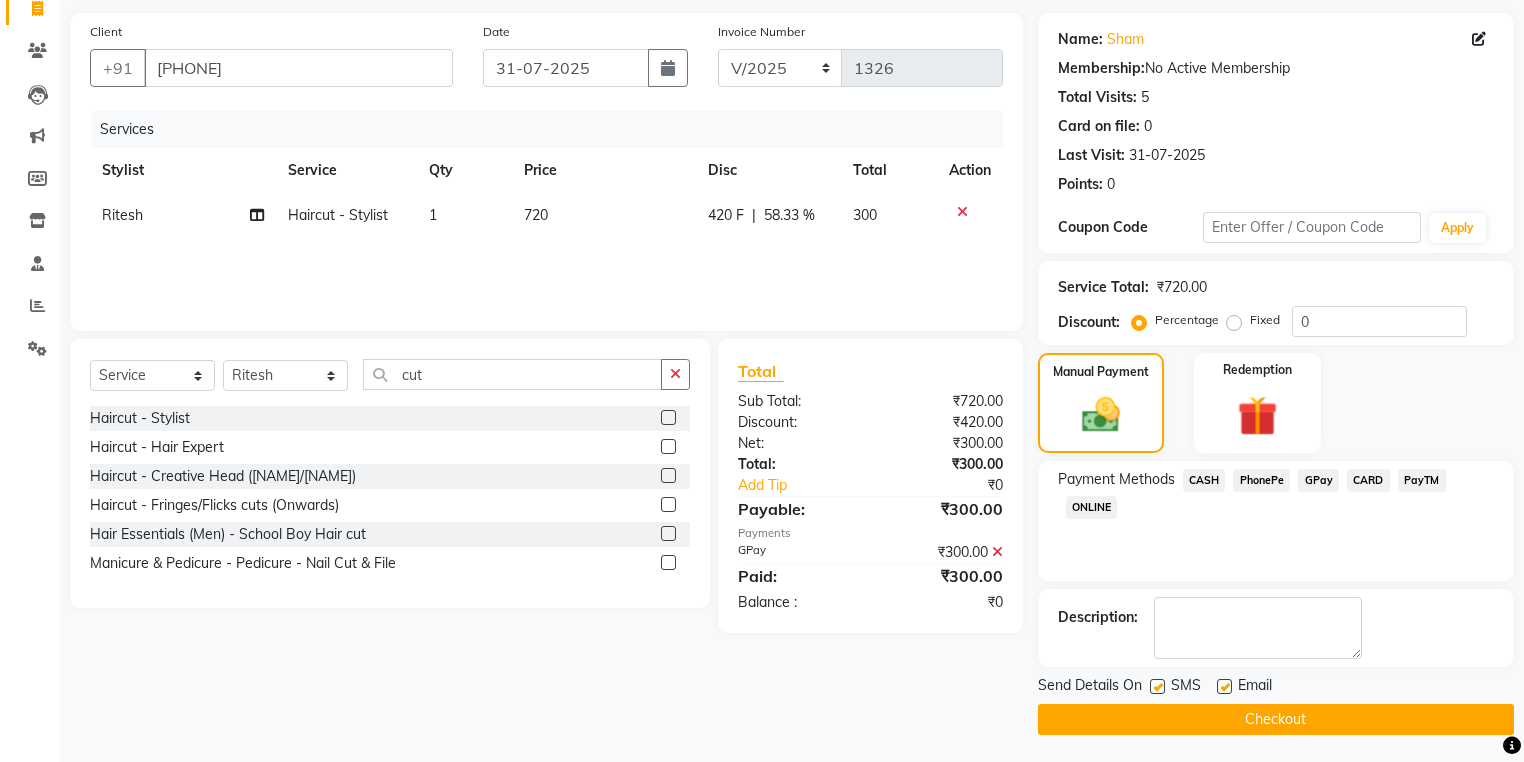 scroll, scrollTop: 138, scrollLeft: 0, axis: vertical 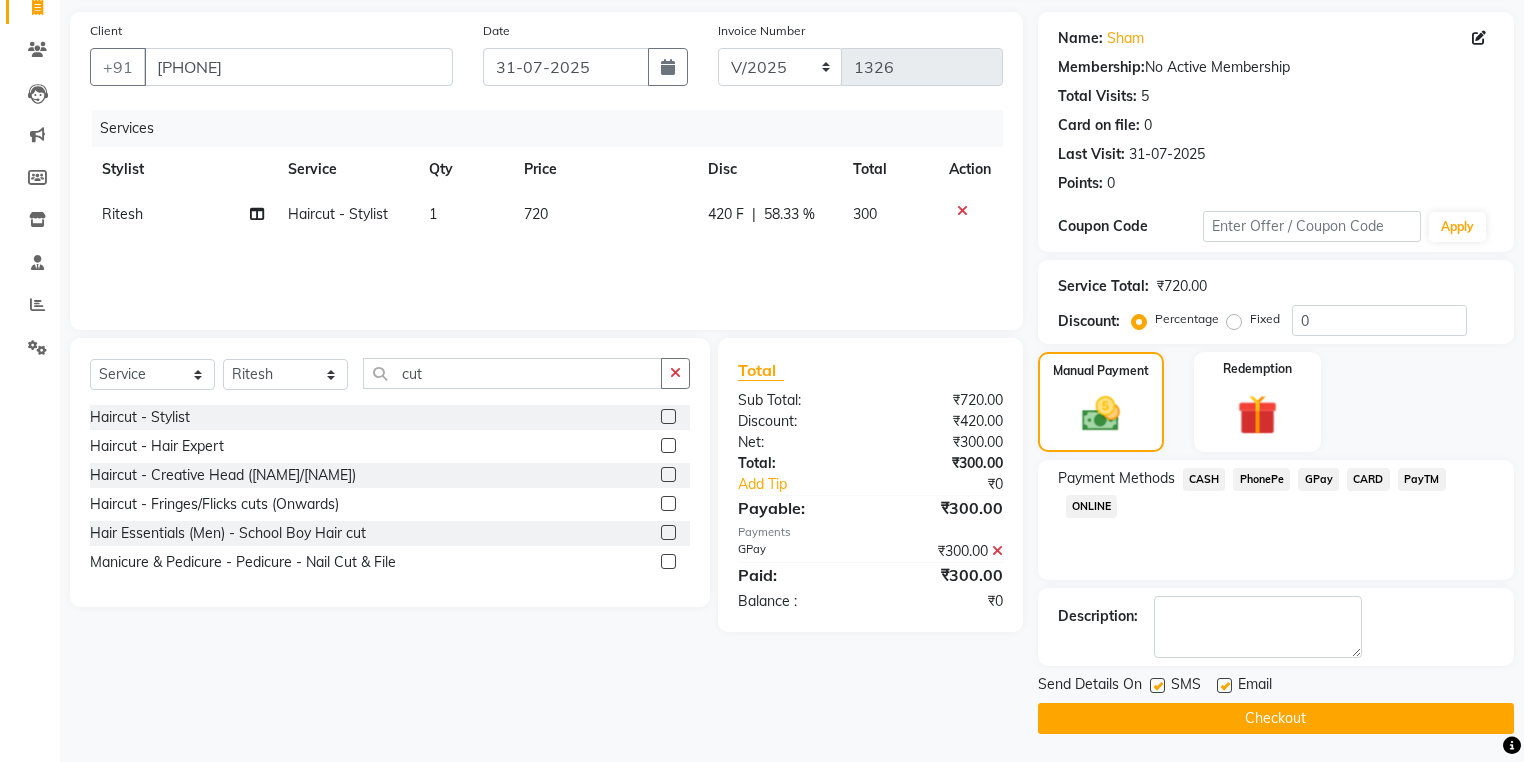 click 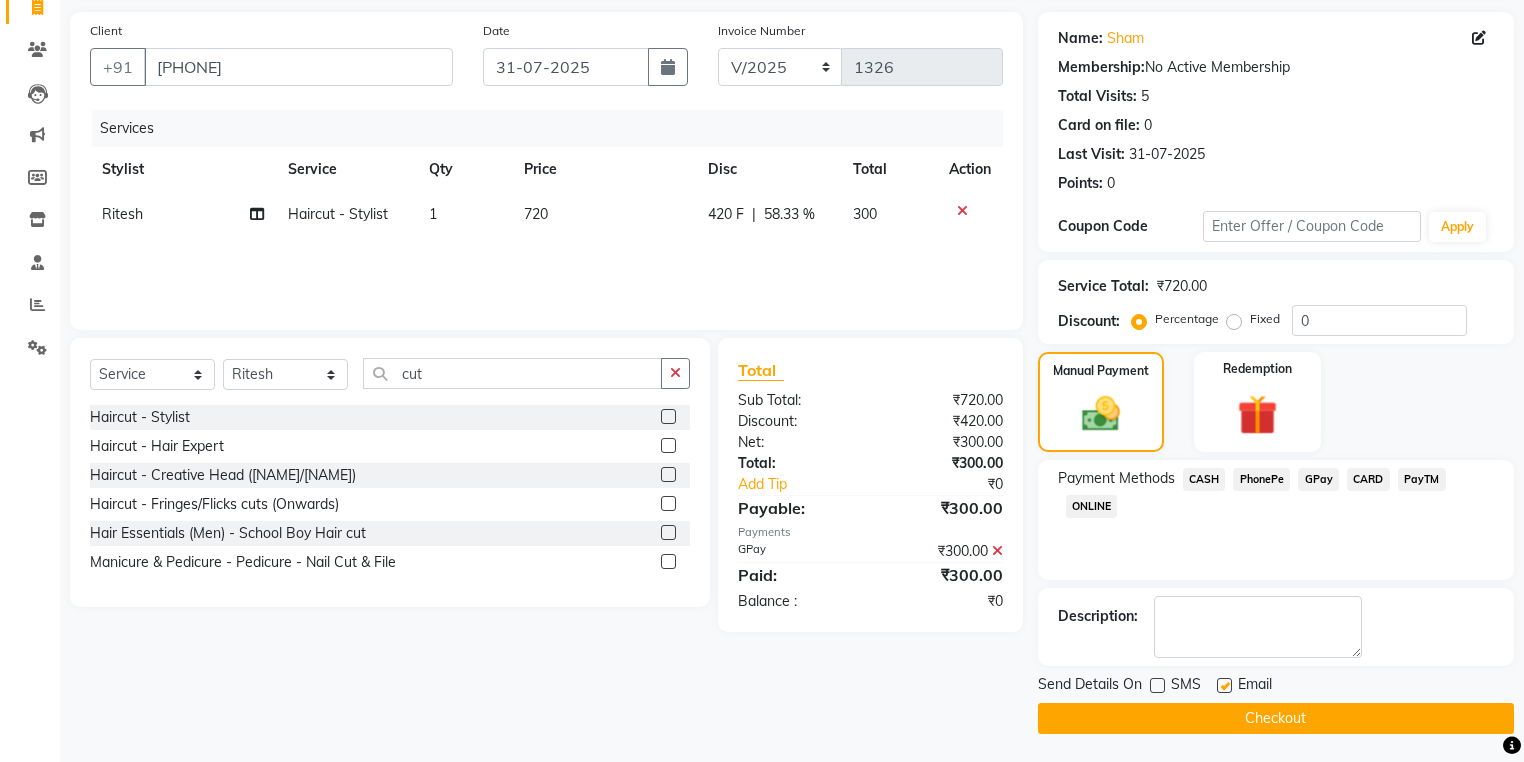 click on "Checkout" 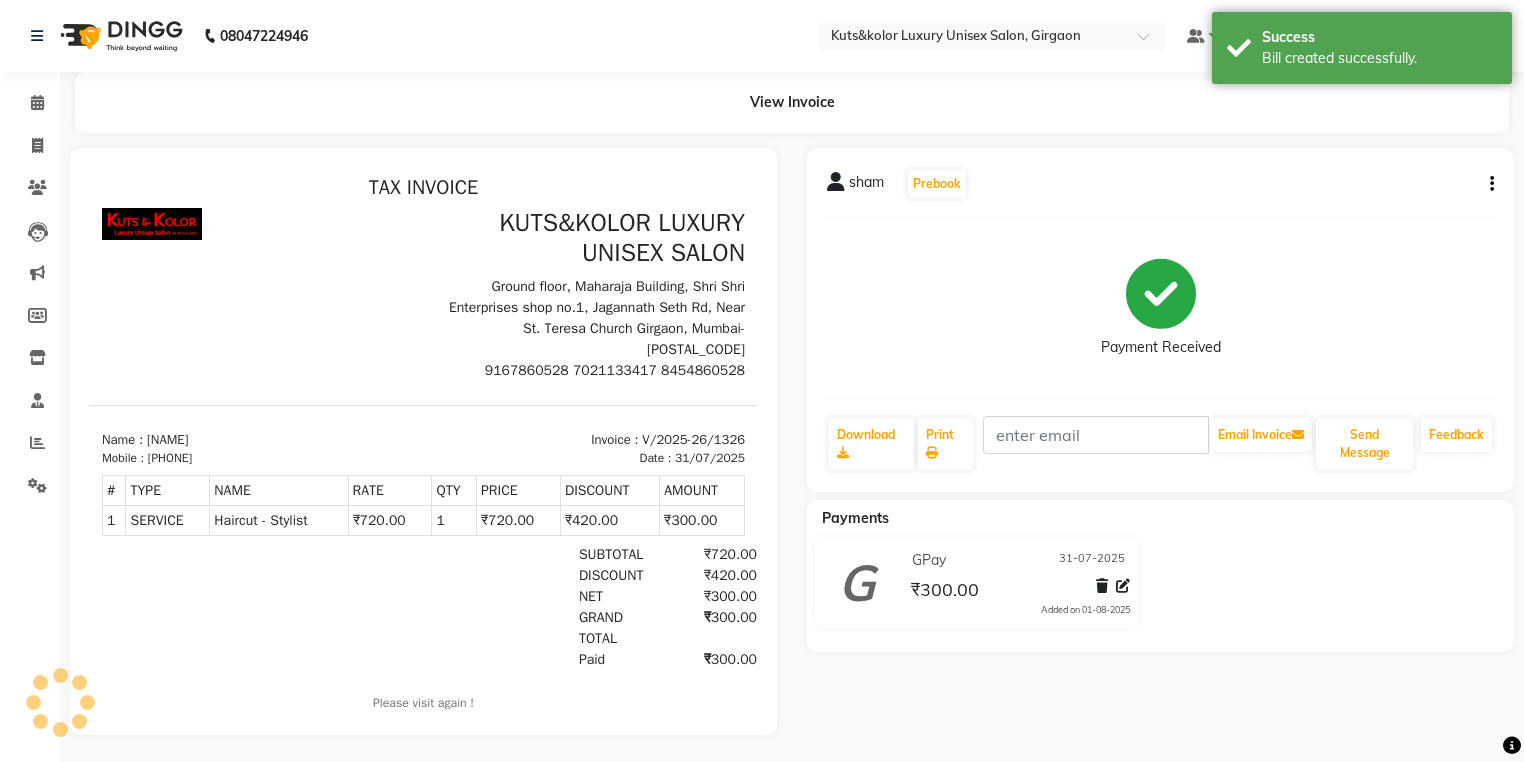 scroll, scrollTop: 0, scrollLeft: 0, axis: both 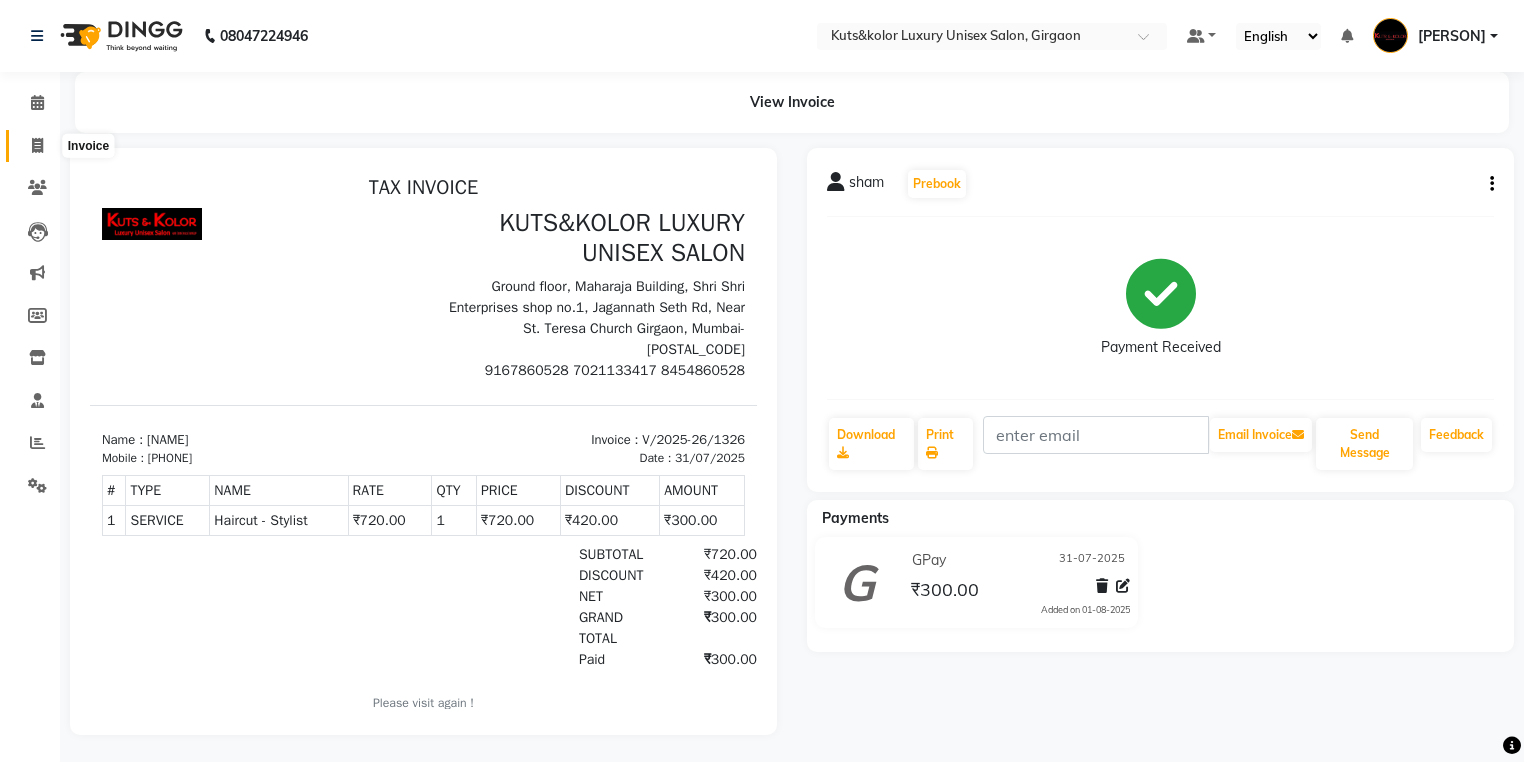 click 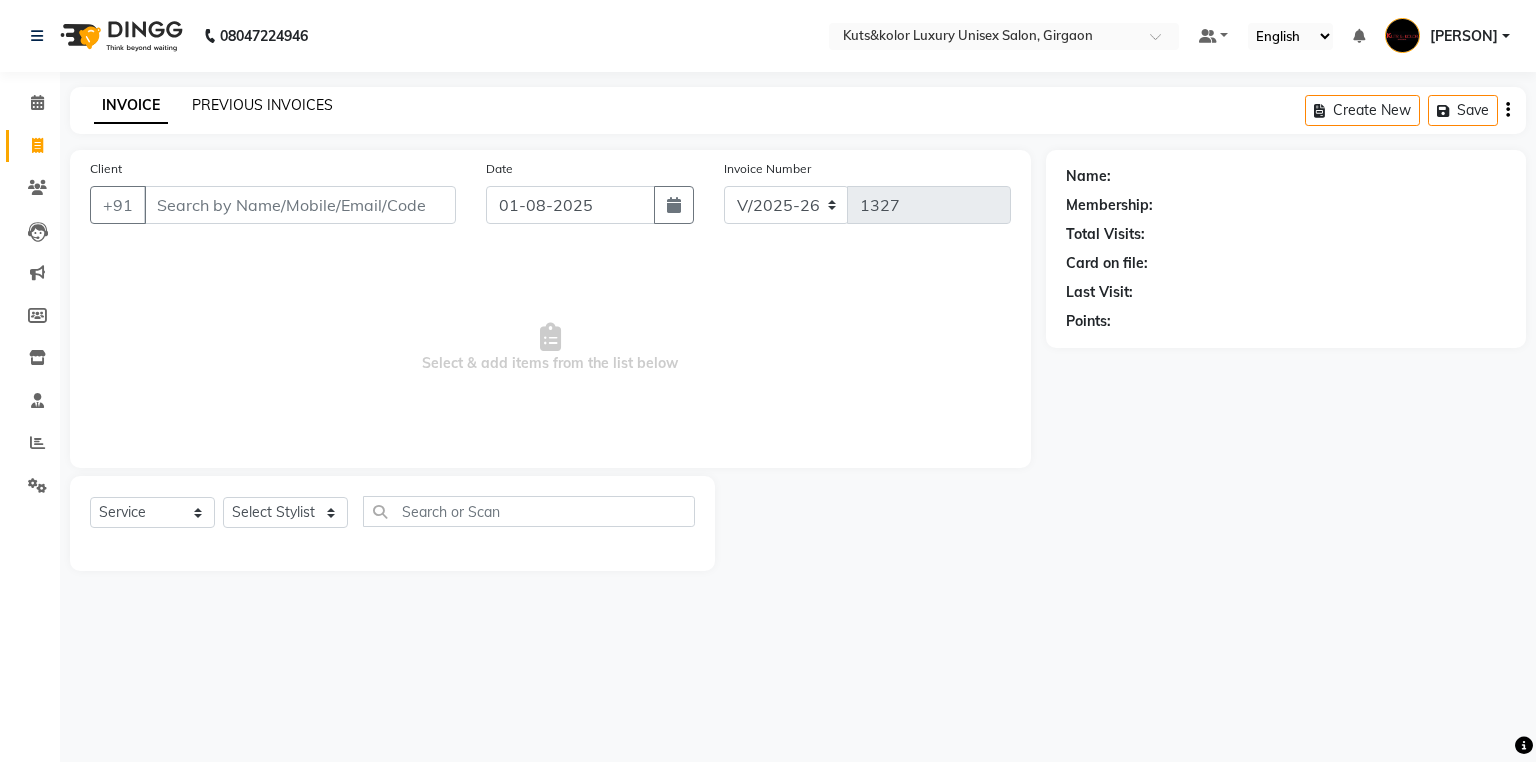 click on "PREVIOUS INVOICES" 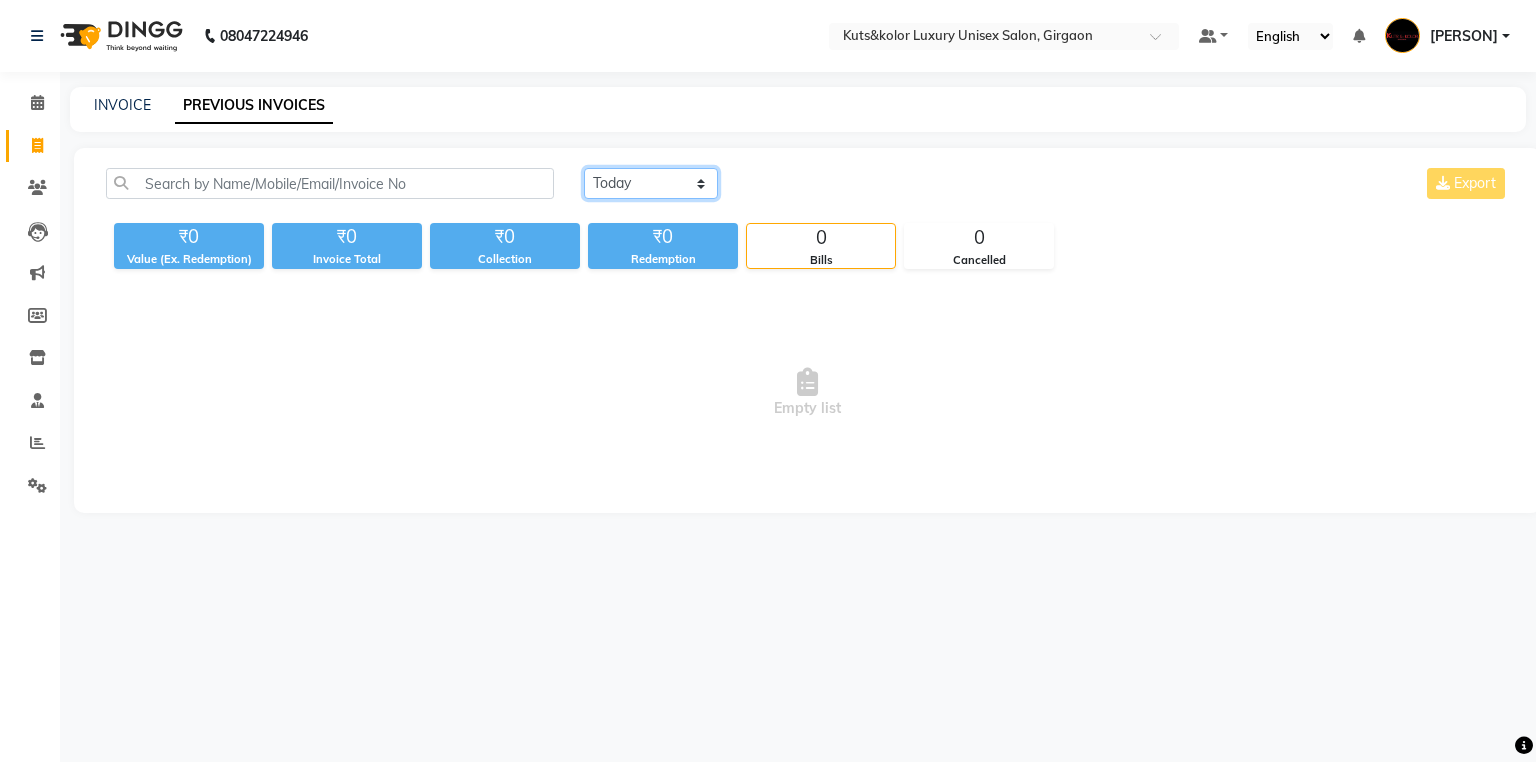 click on "Today Yesterday Custom Range" 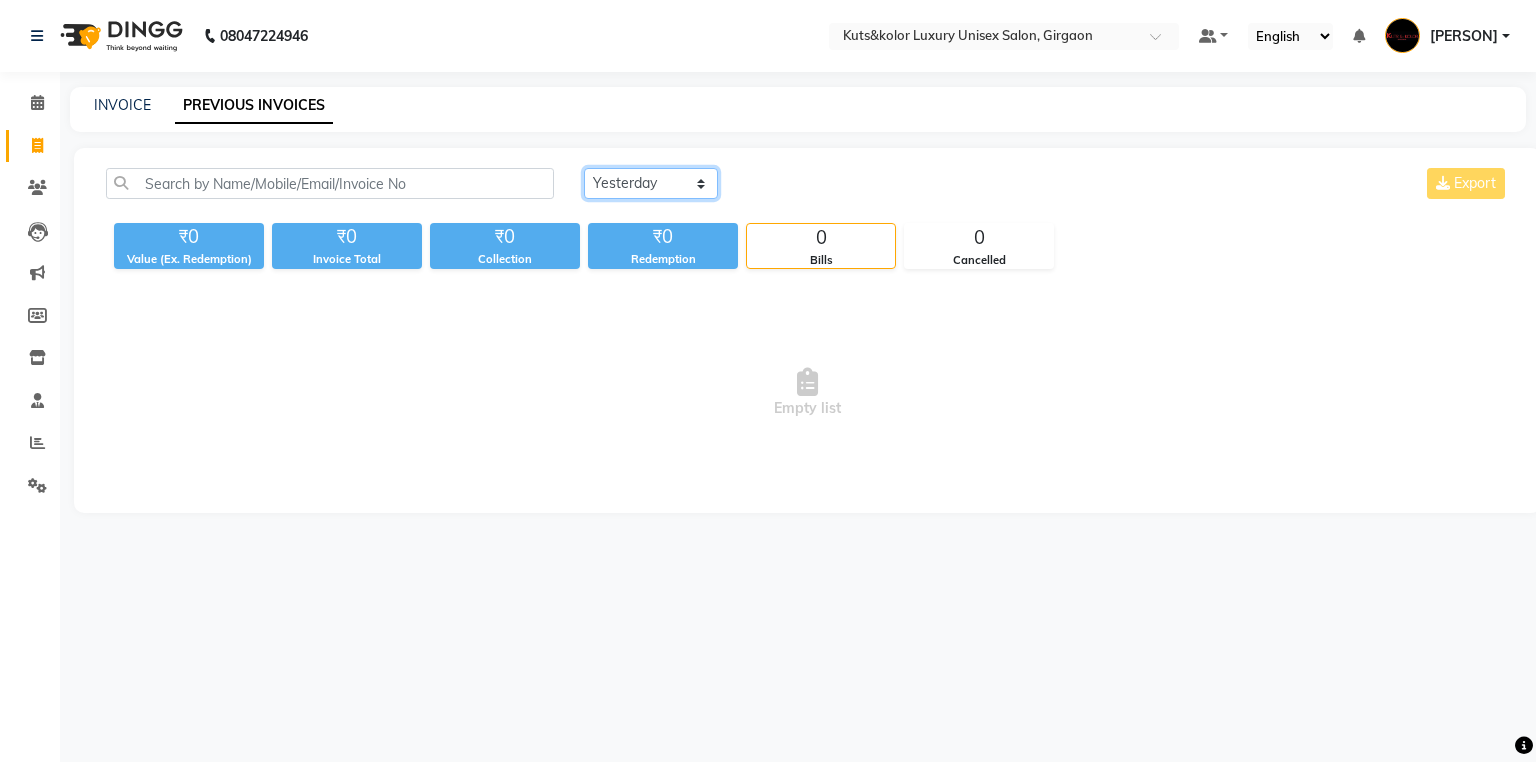 click on "Today Yesterday Custom Range" 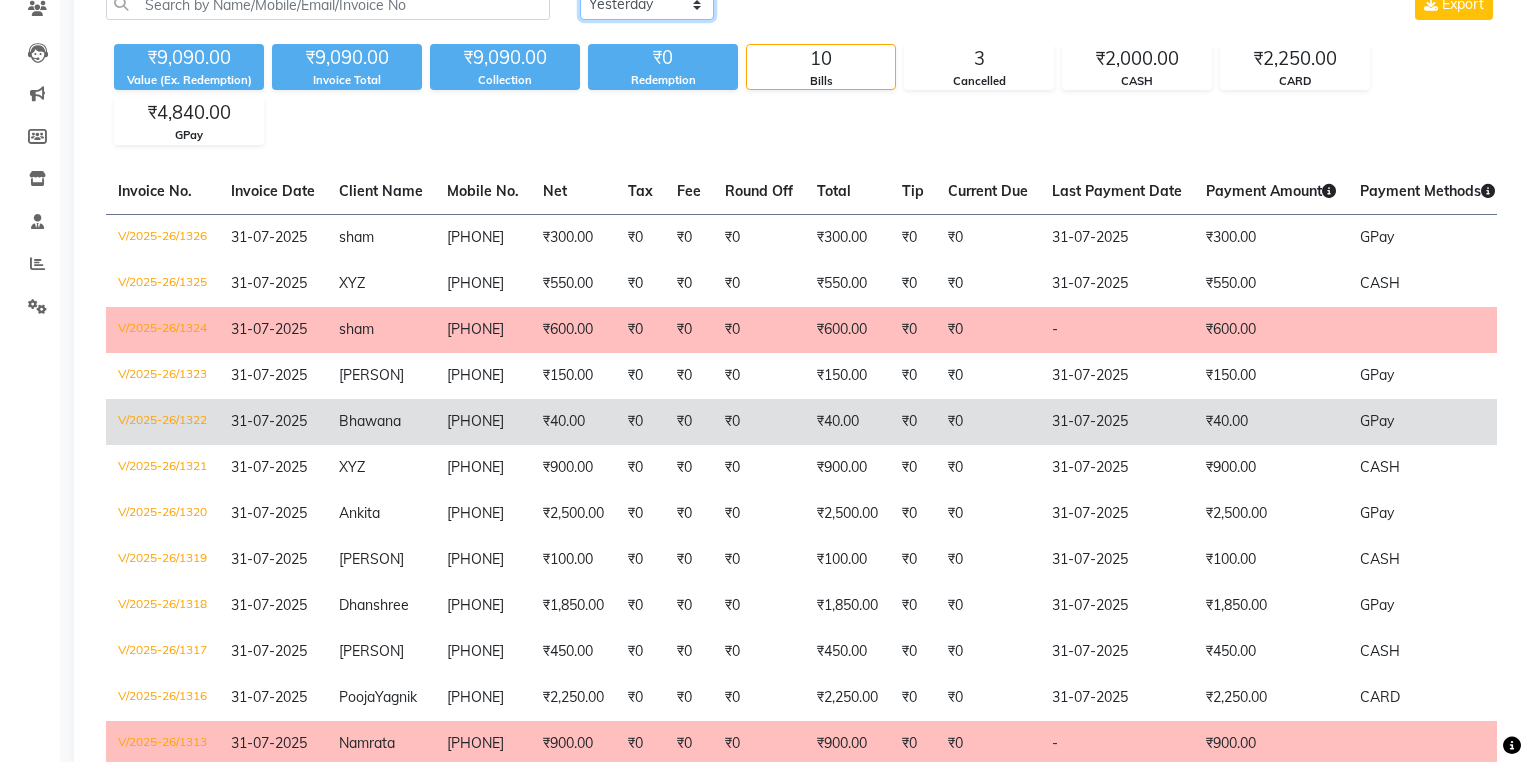 scroll, scrollTop: 240, scrollLeft: 0, axis: vertical 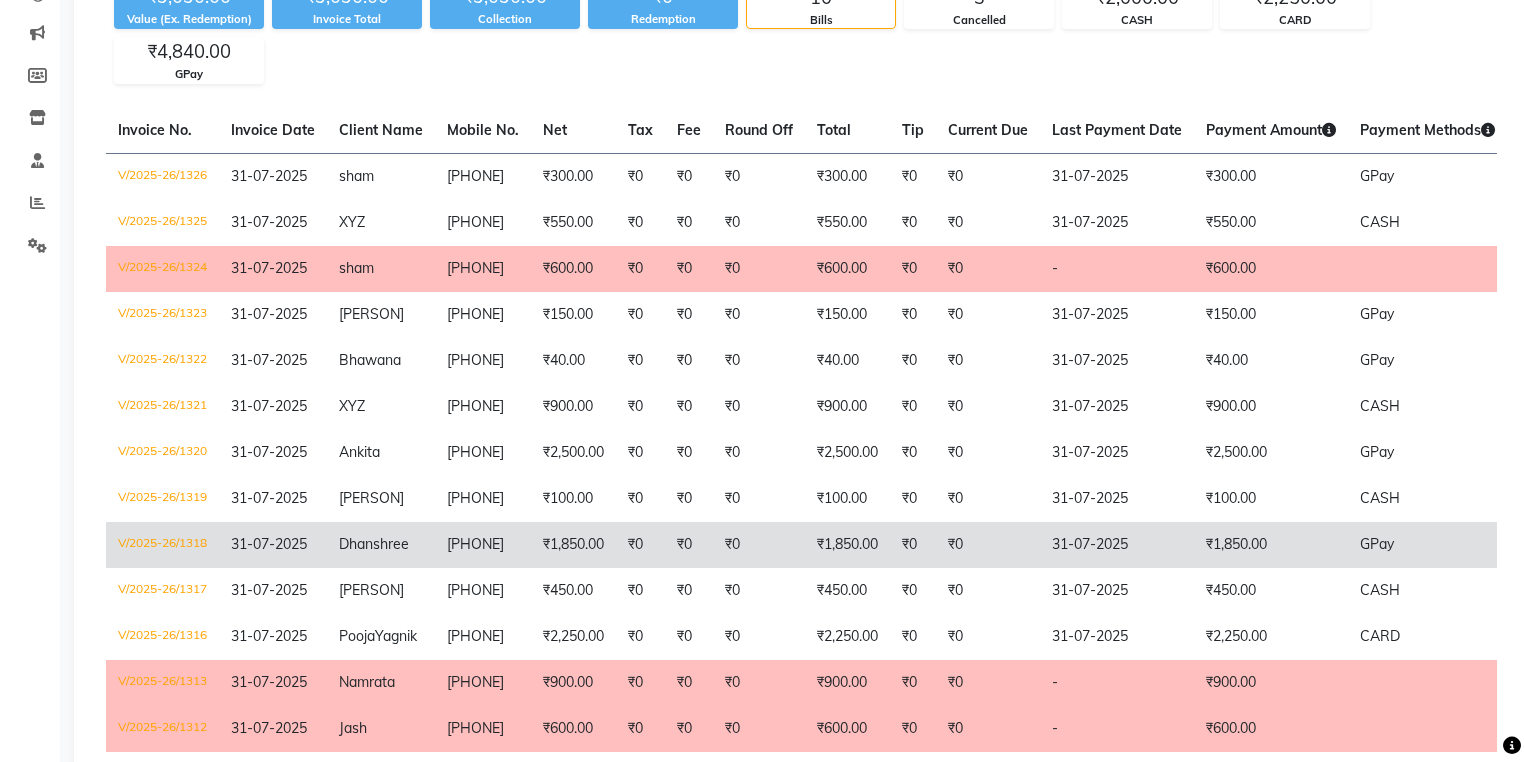 click on "₹0" 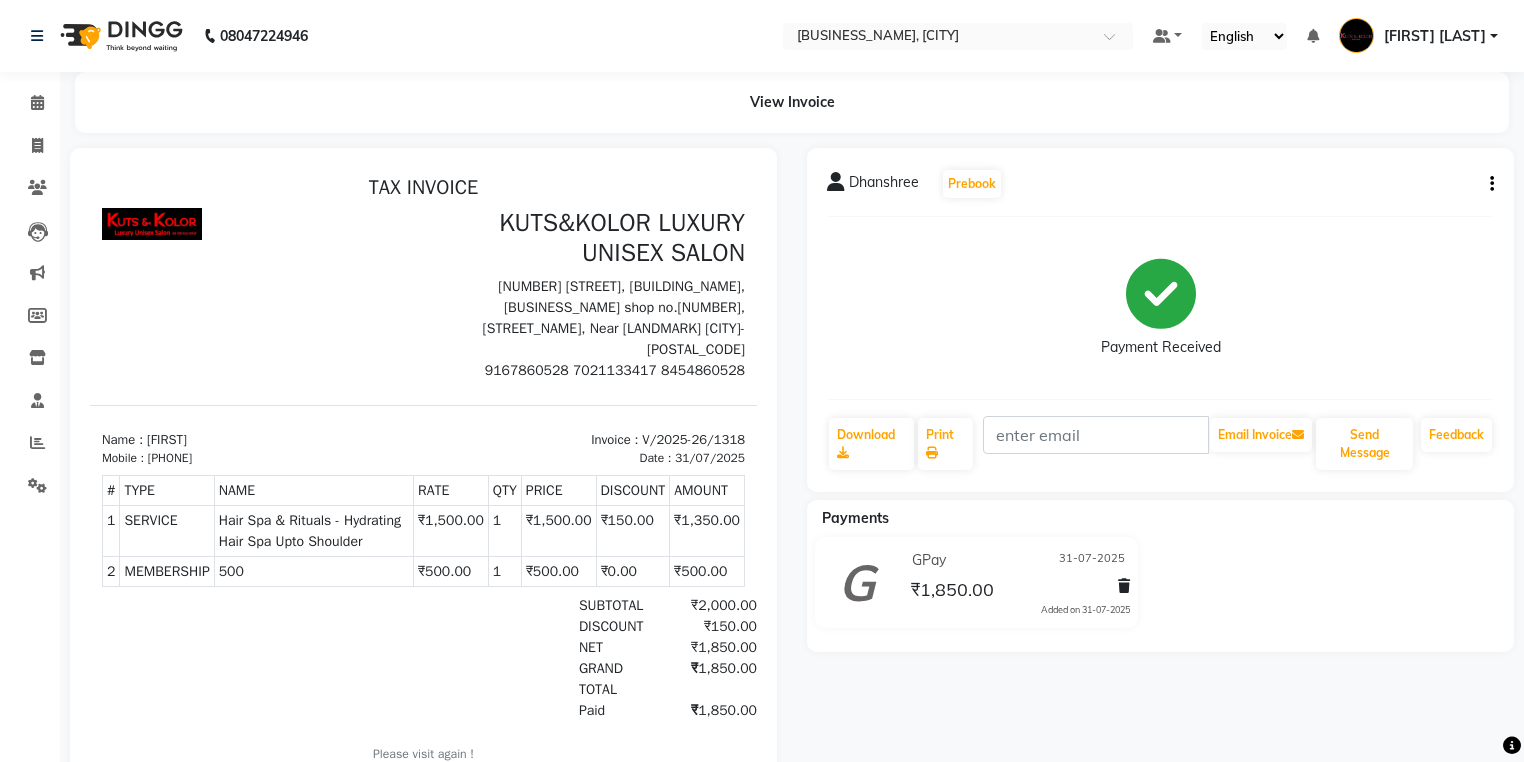 scroll, scrollTop: 0, scrollLeft: 0, axis: both 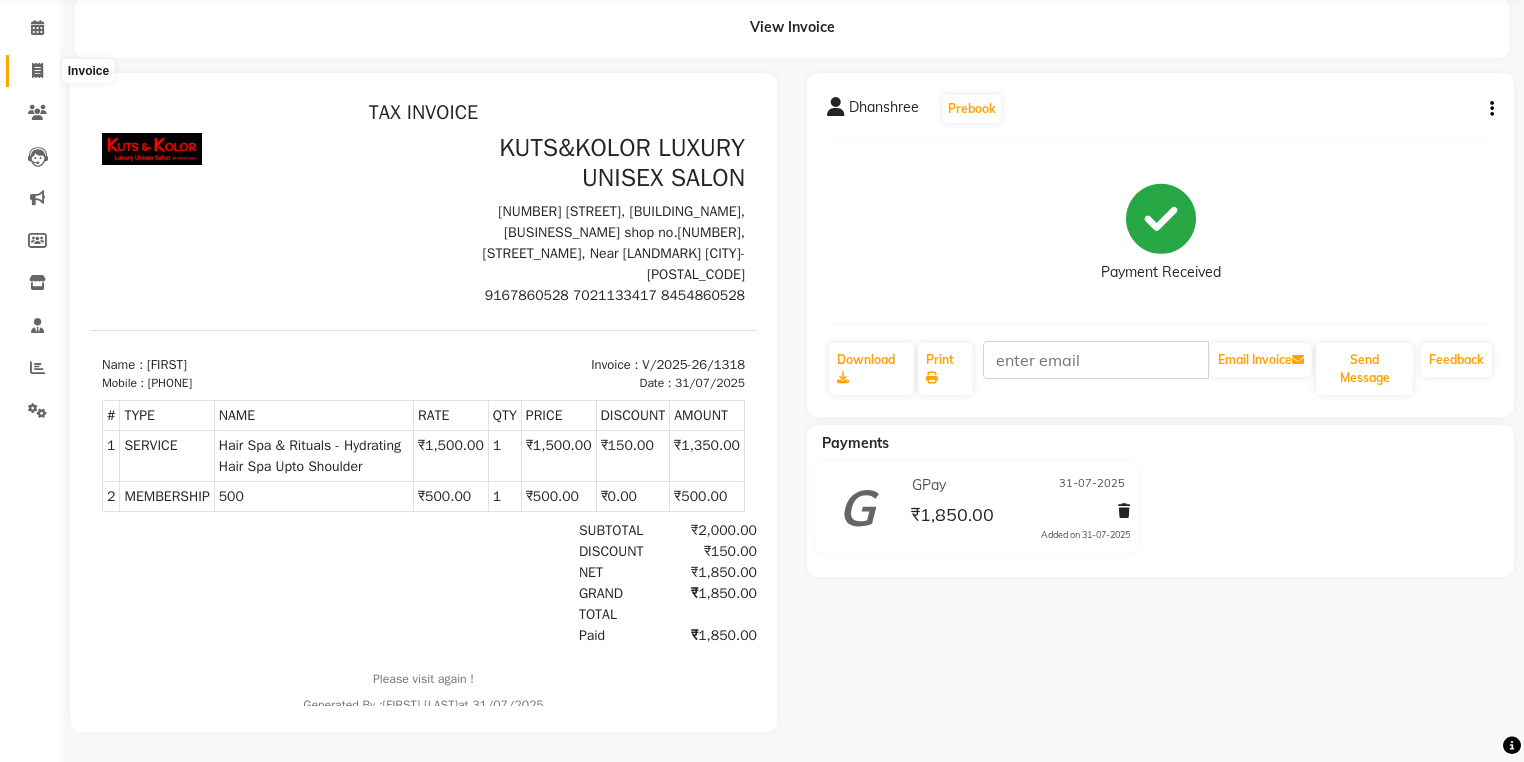 click 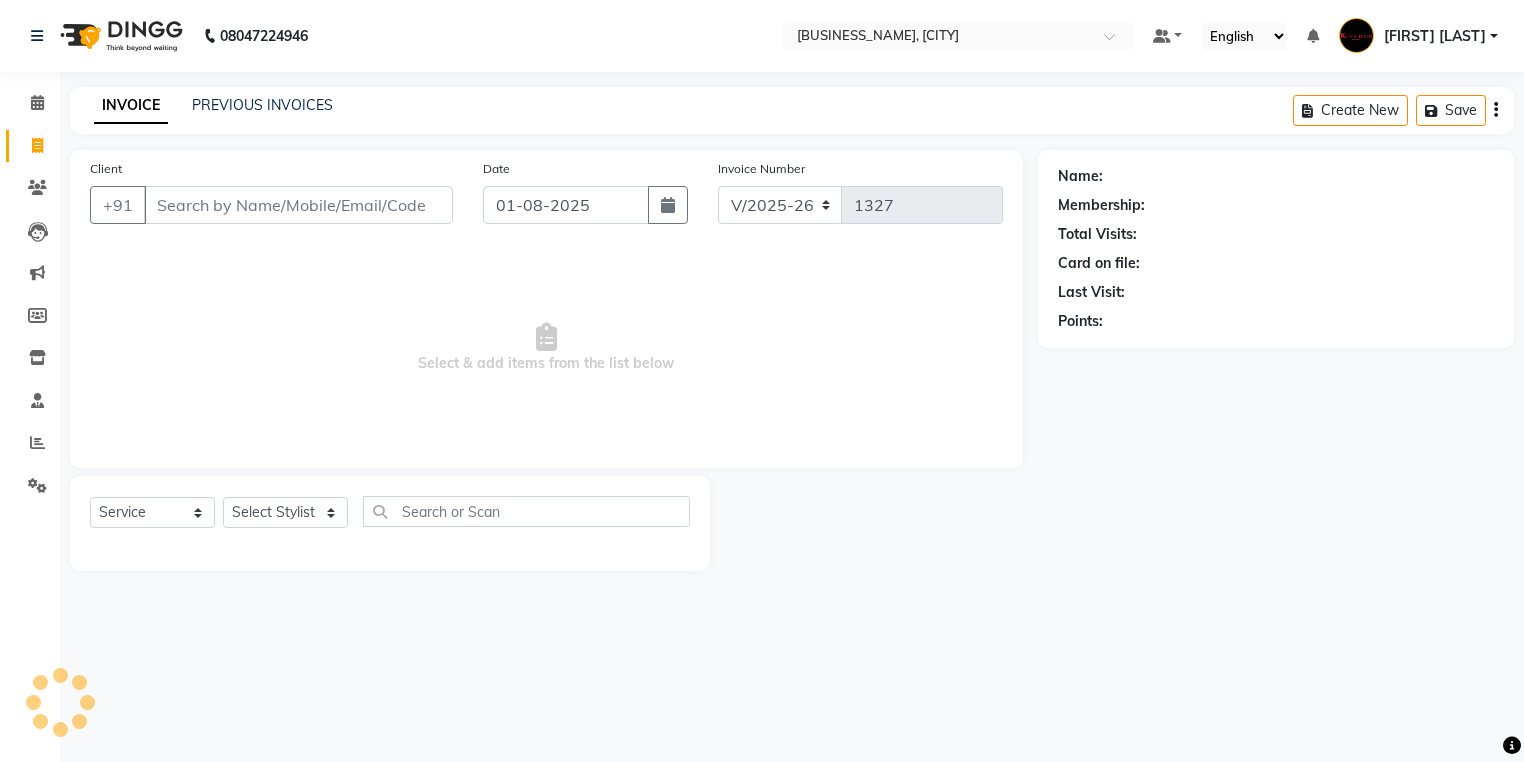 scroll, scrollTop: 0, scrollLeft: 0, axis: both 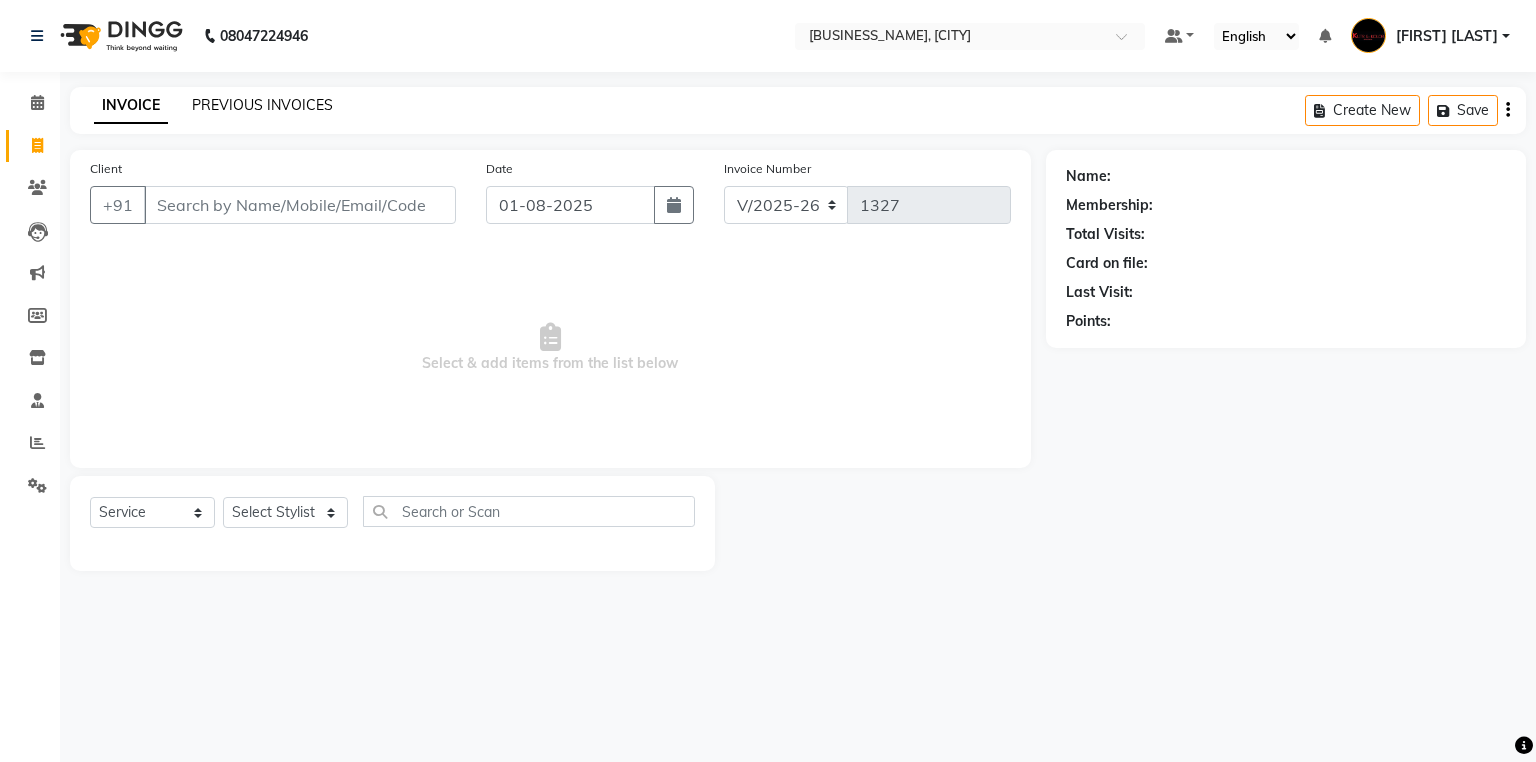 click on "PREVIOUS INVOICES" 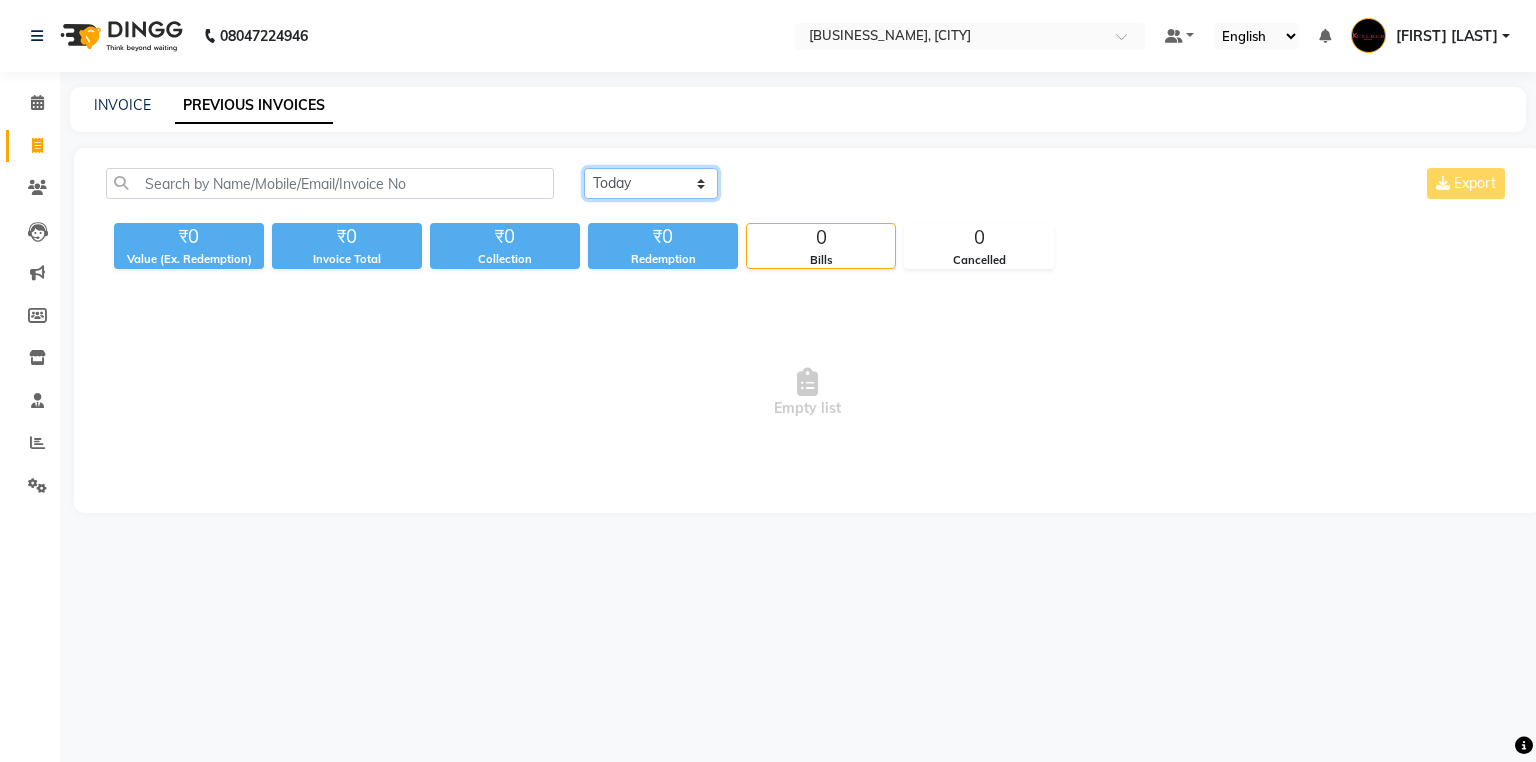 click on "Today Yesterday Custom Range" 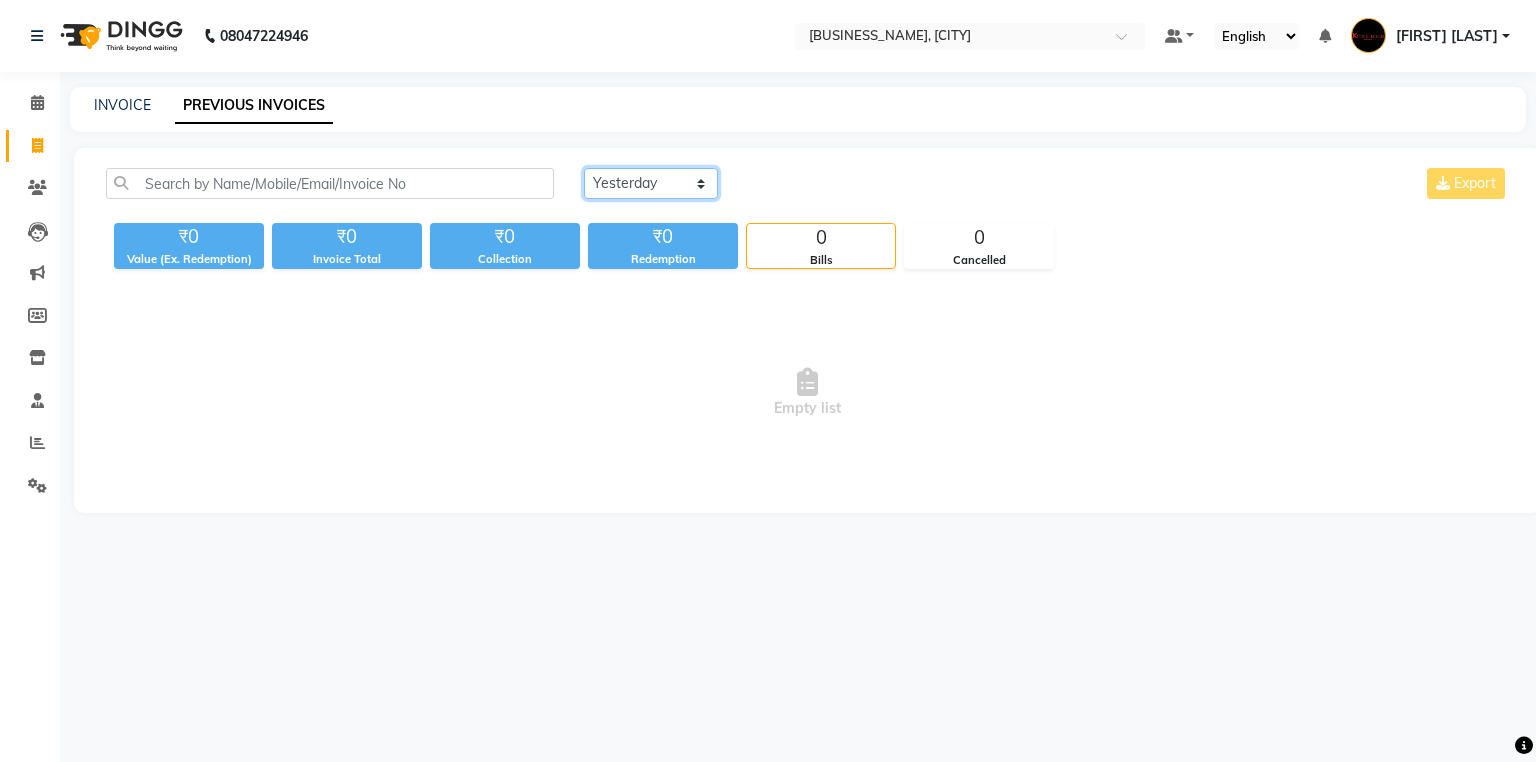 click on "Today Yesterday Custom Range" 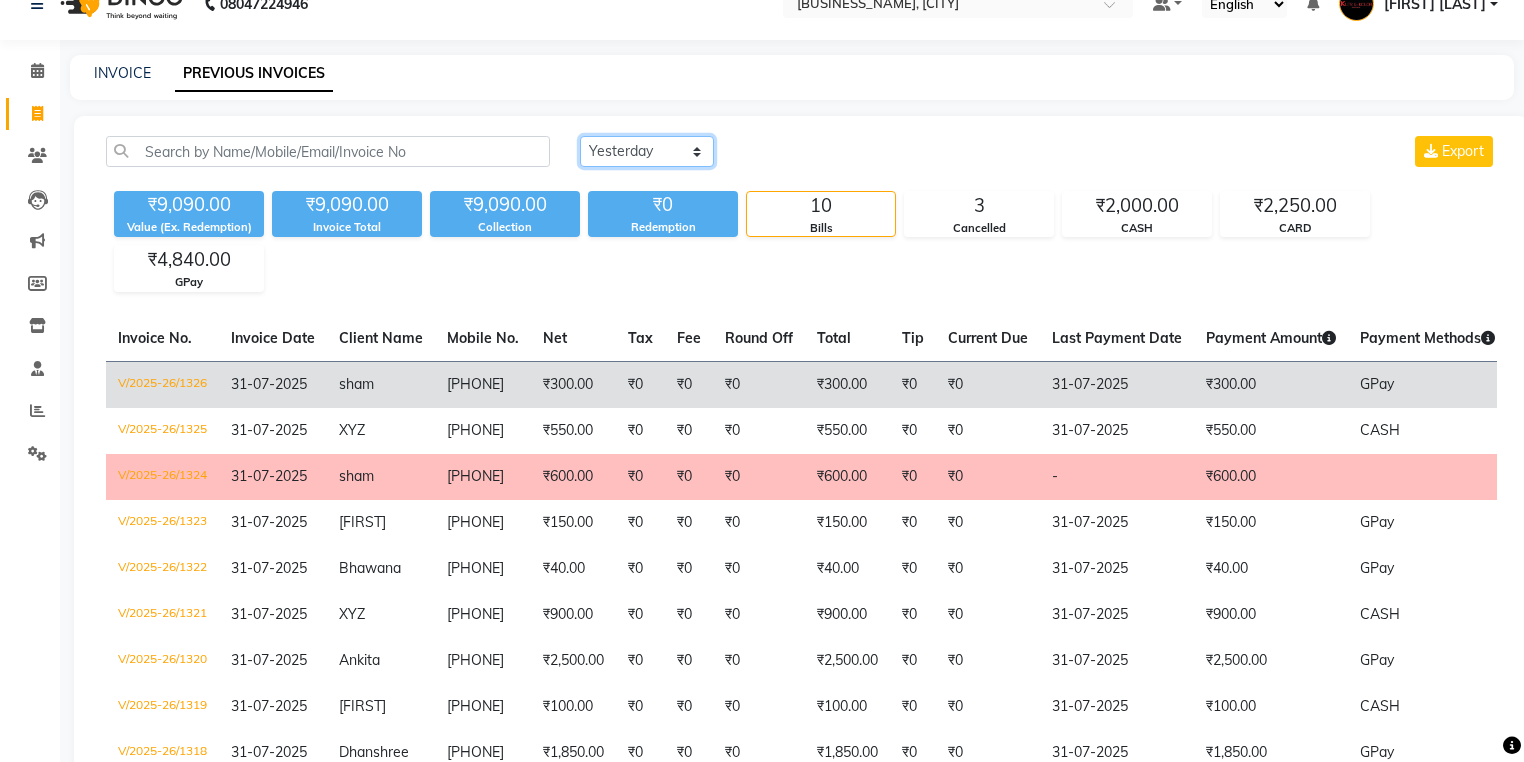 scroll, scrollTop: 0, scrollLeft: 0, axis: both 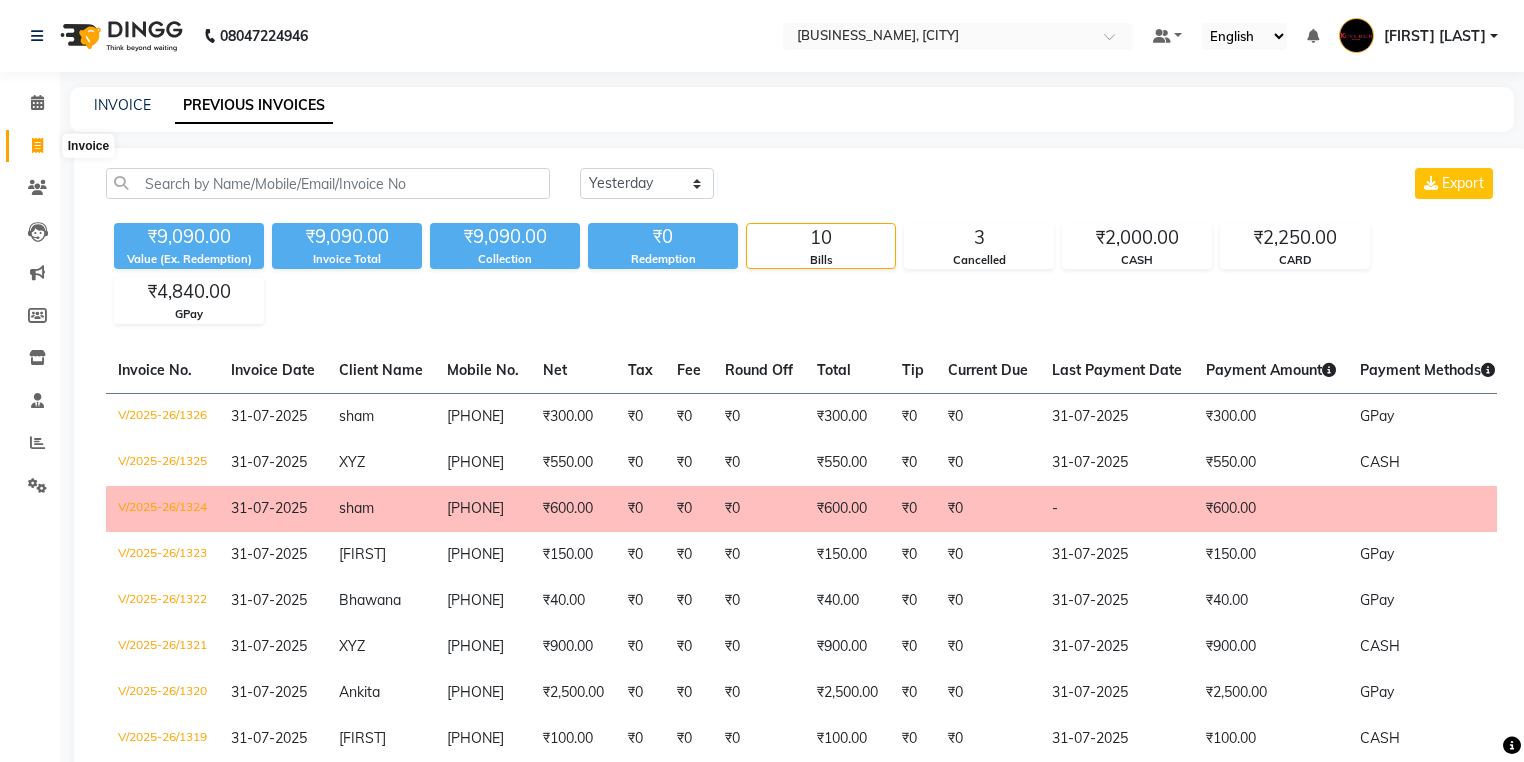click 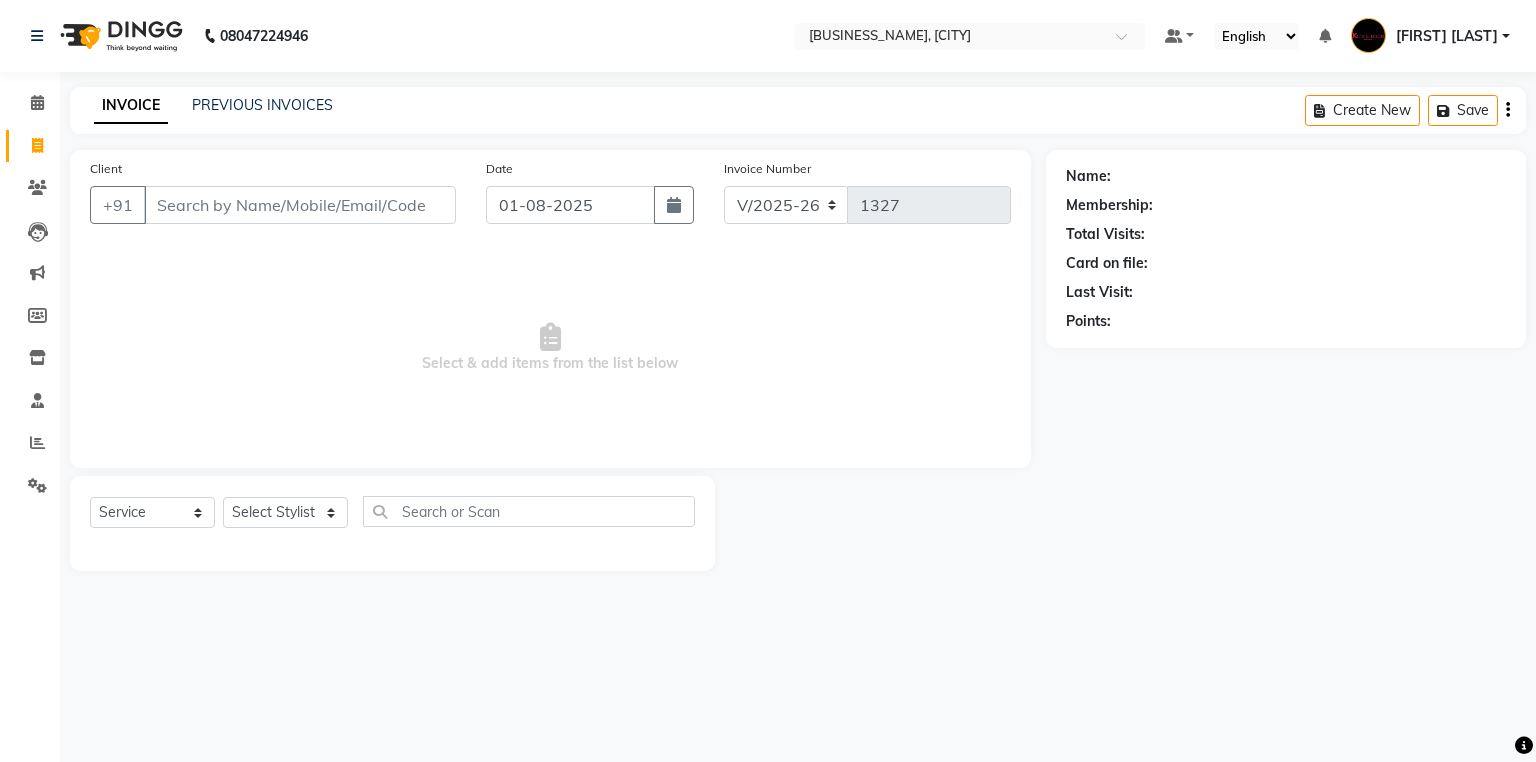 click on "Client" at bounding box center [300, 205] 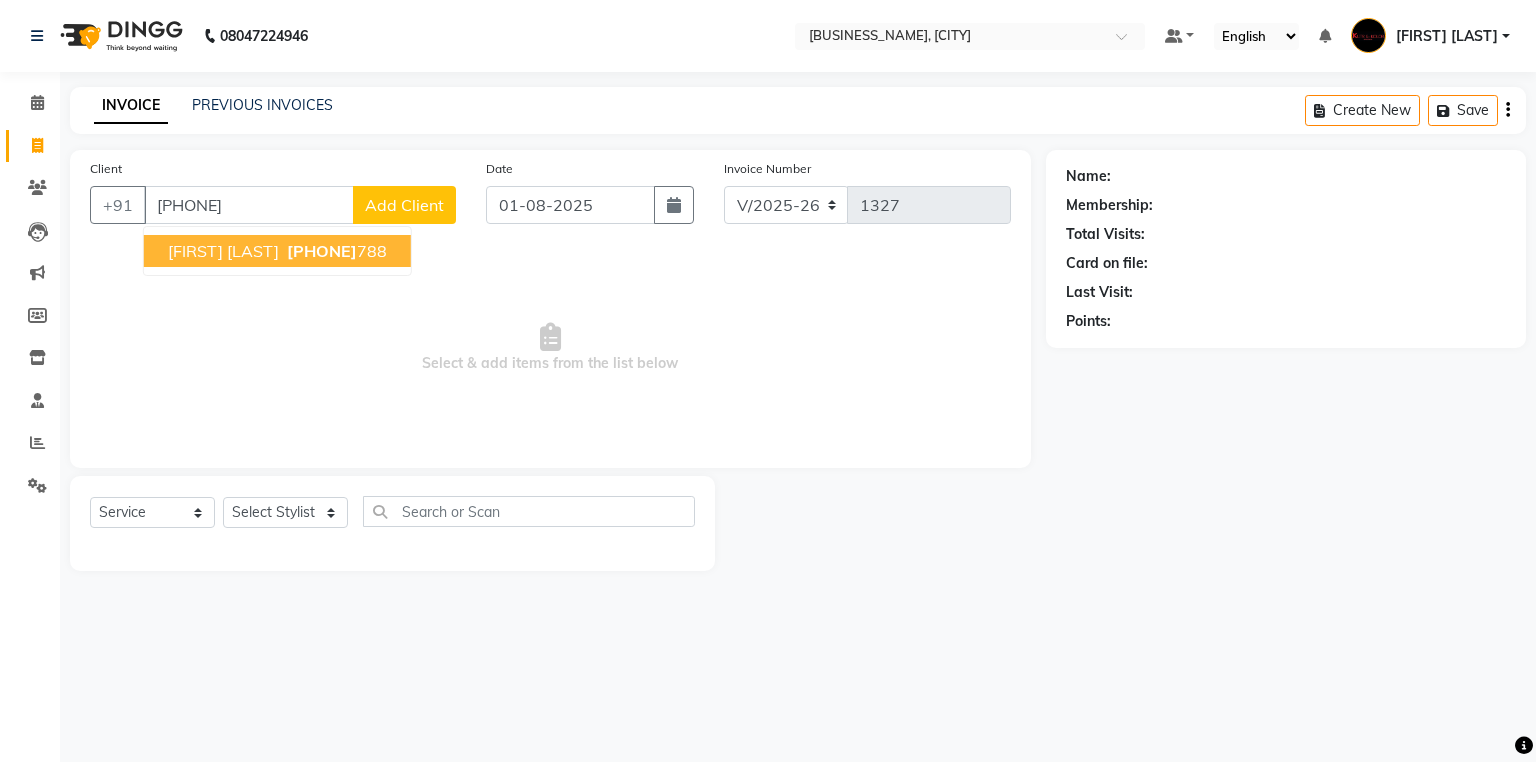 click on "[PHONE]" at bounding box center (322, 251) 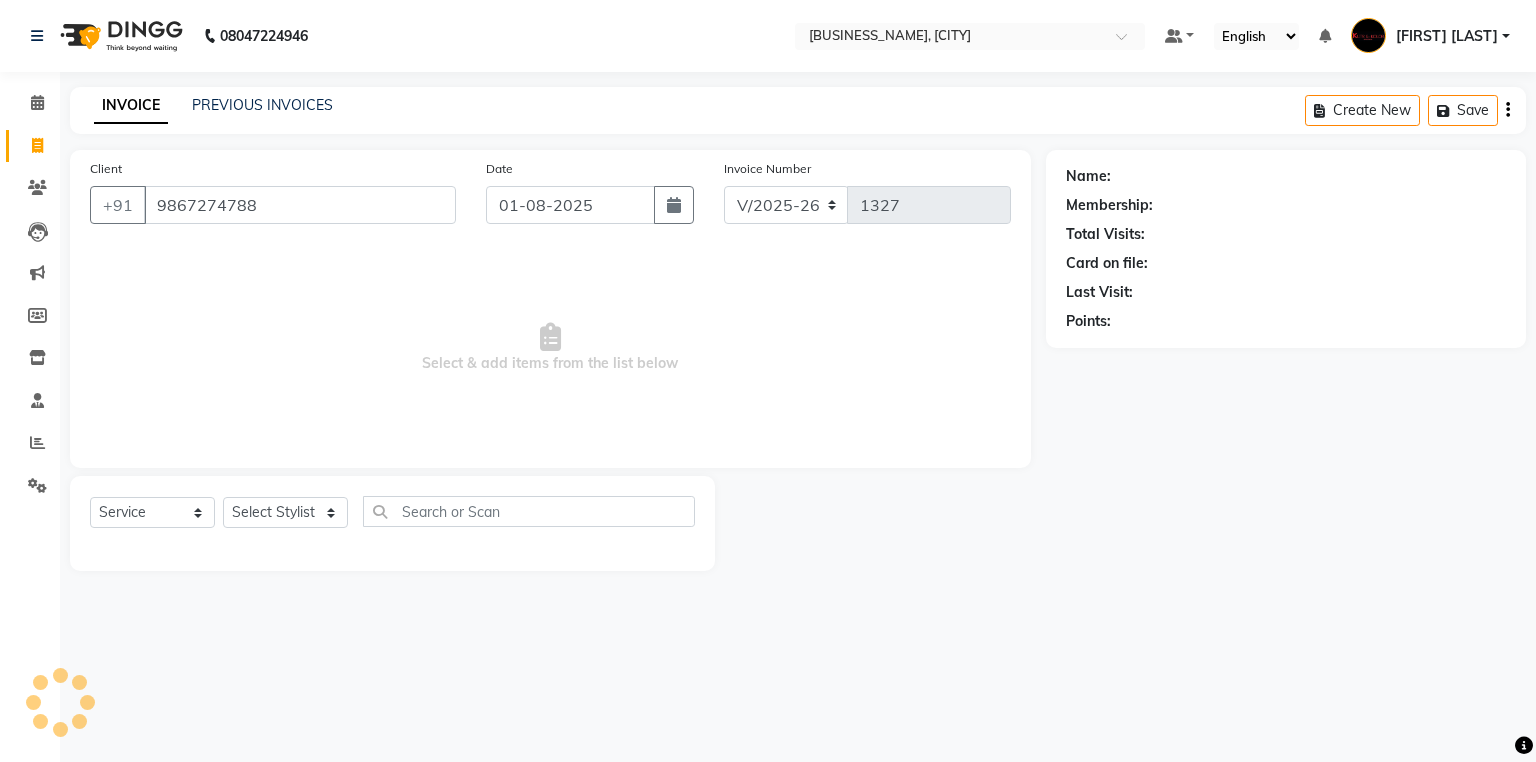 type on "9867274788" 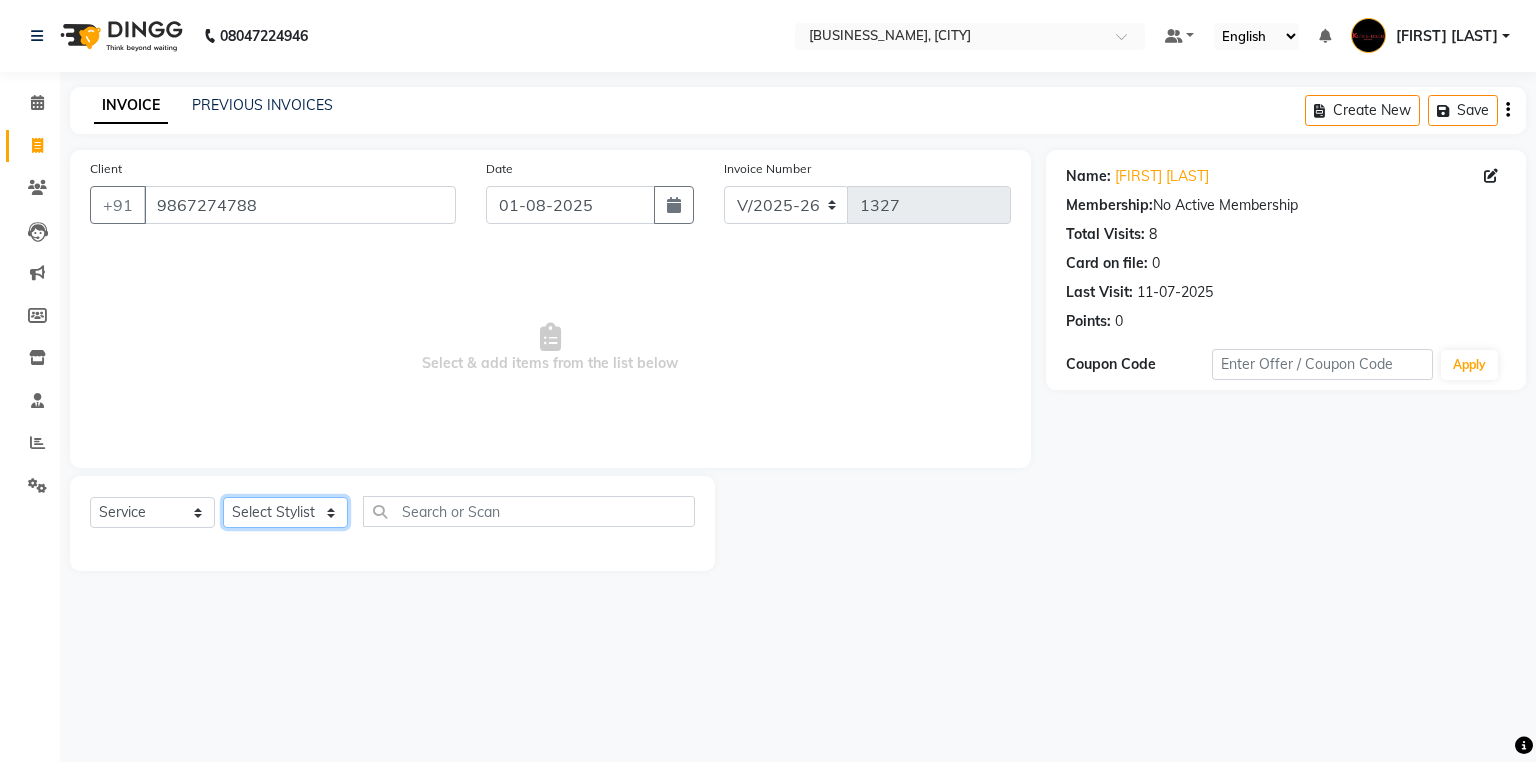 click on "Select Stylist [FIRST] [LAST] [FIRST] beautiction [FIRST] [LAST] [FIRST] (nail artist) [FIRST] [FIRST] [FIRST] [LAST] [FIRST] [FIRST] [FIRST] [FIRST] [FIRST] [FIRST] [FIRST] [FIRST] [FIRST] [FIRST]" 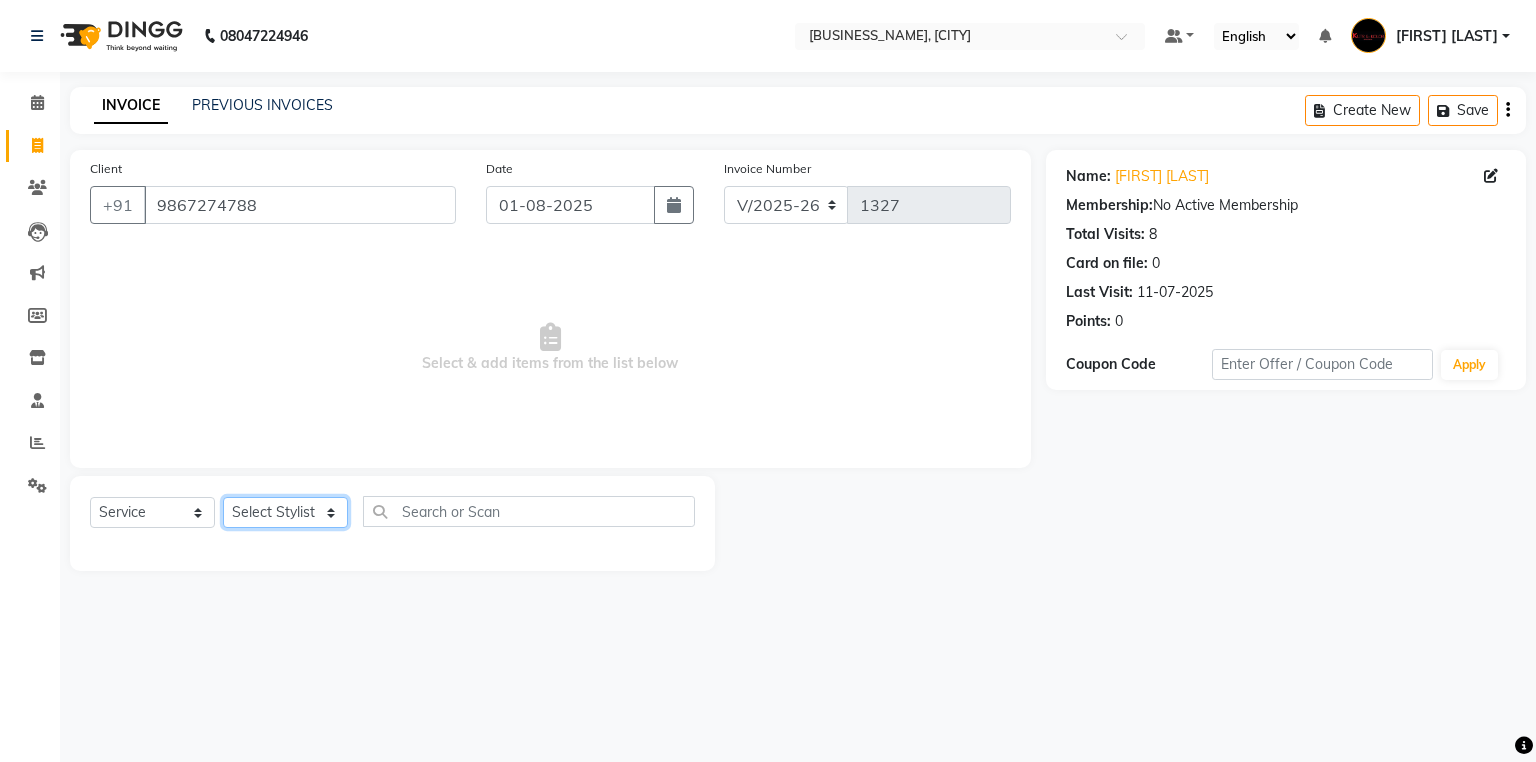 select on "64396" 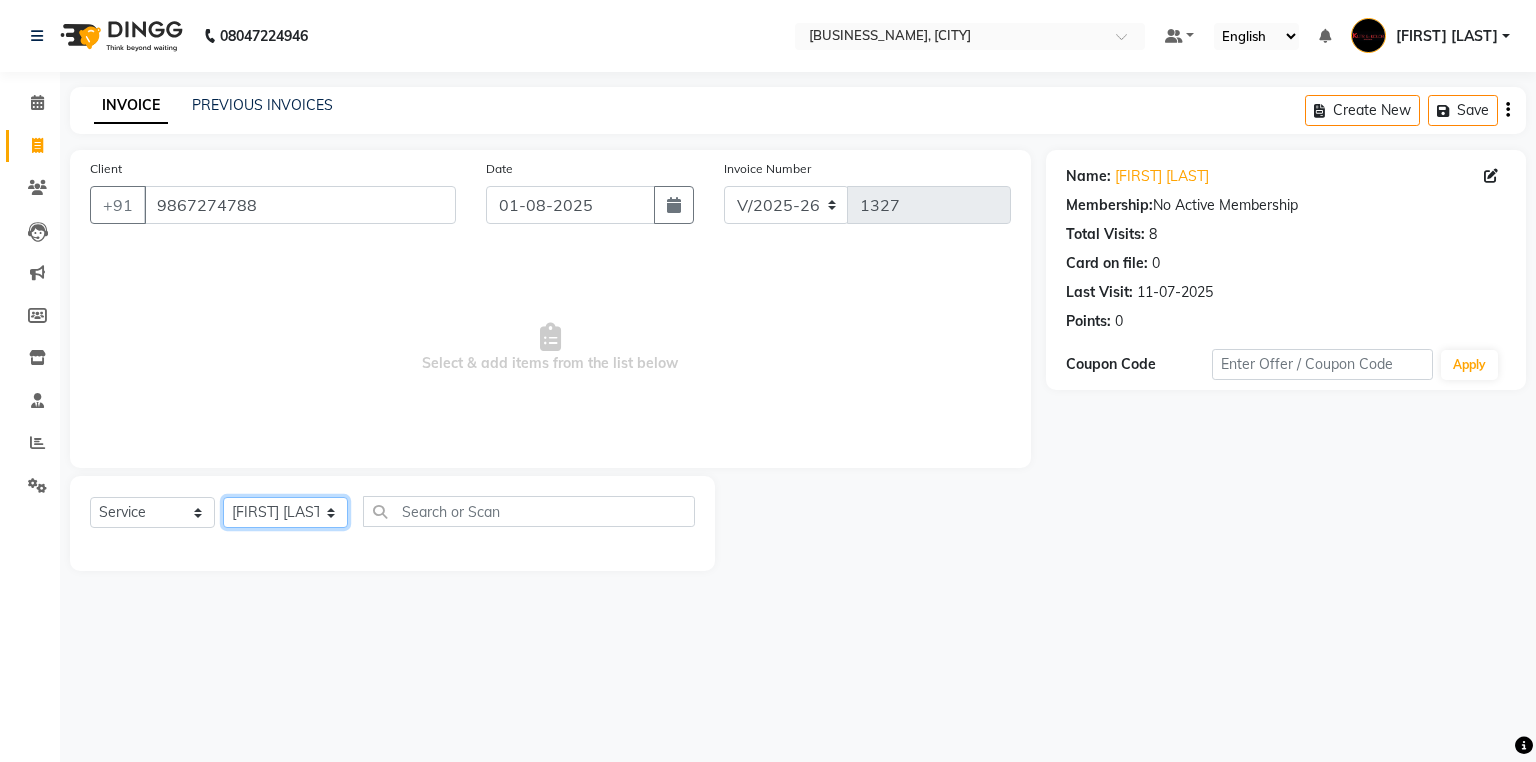 click on "Select Stylist [FIRST] [LAST] [FIRST] beautiction [FIRST] [LAST] [FIRST] (nail artist) [FIRST] [FIRST] [FIRST] [LAST] [FIRST] [FIRST] [FIRST] [FIRST] [FIRST] [FIRST] [FIRST] [FIRST] [FIRST] [FIRST]" 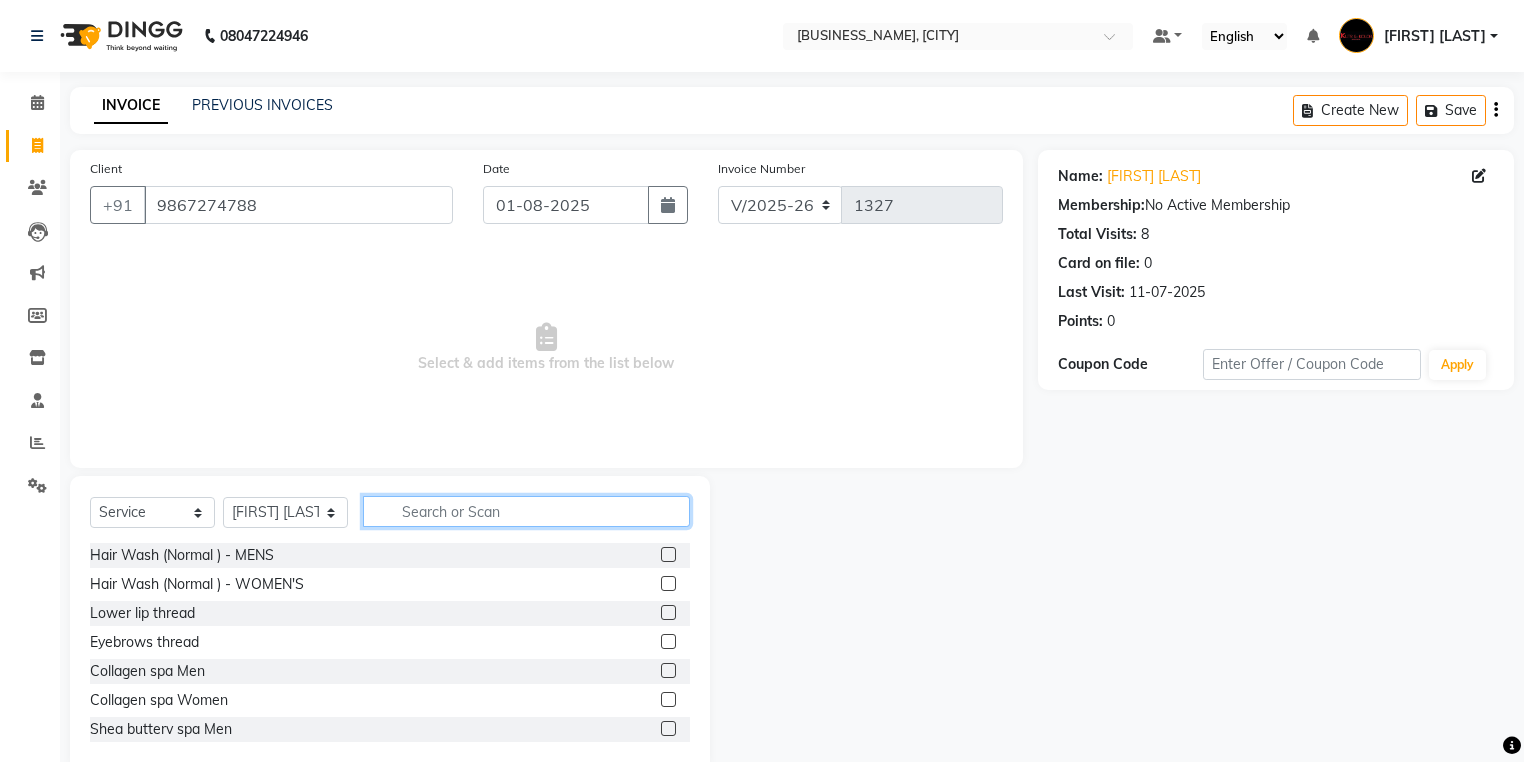 click 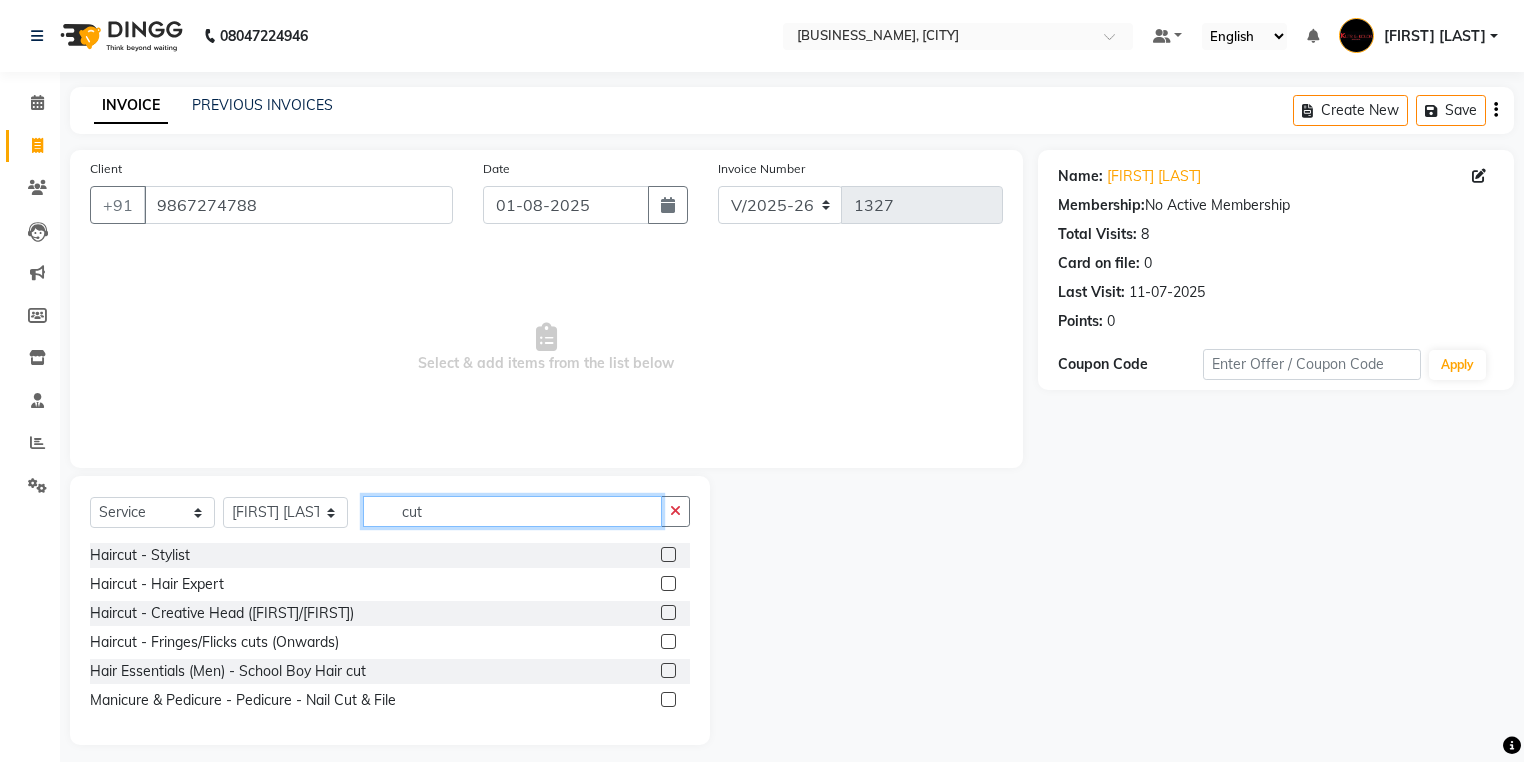 scroll, scrollTop: 13, scrollLeft: 0, axis: vertical 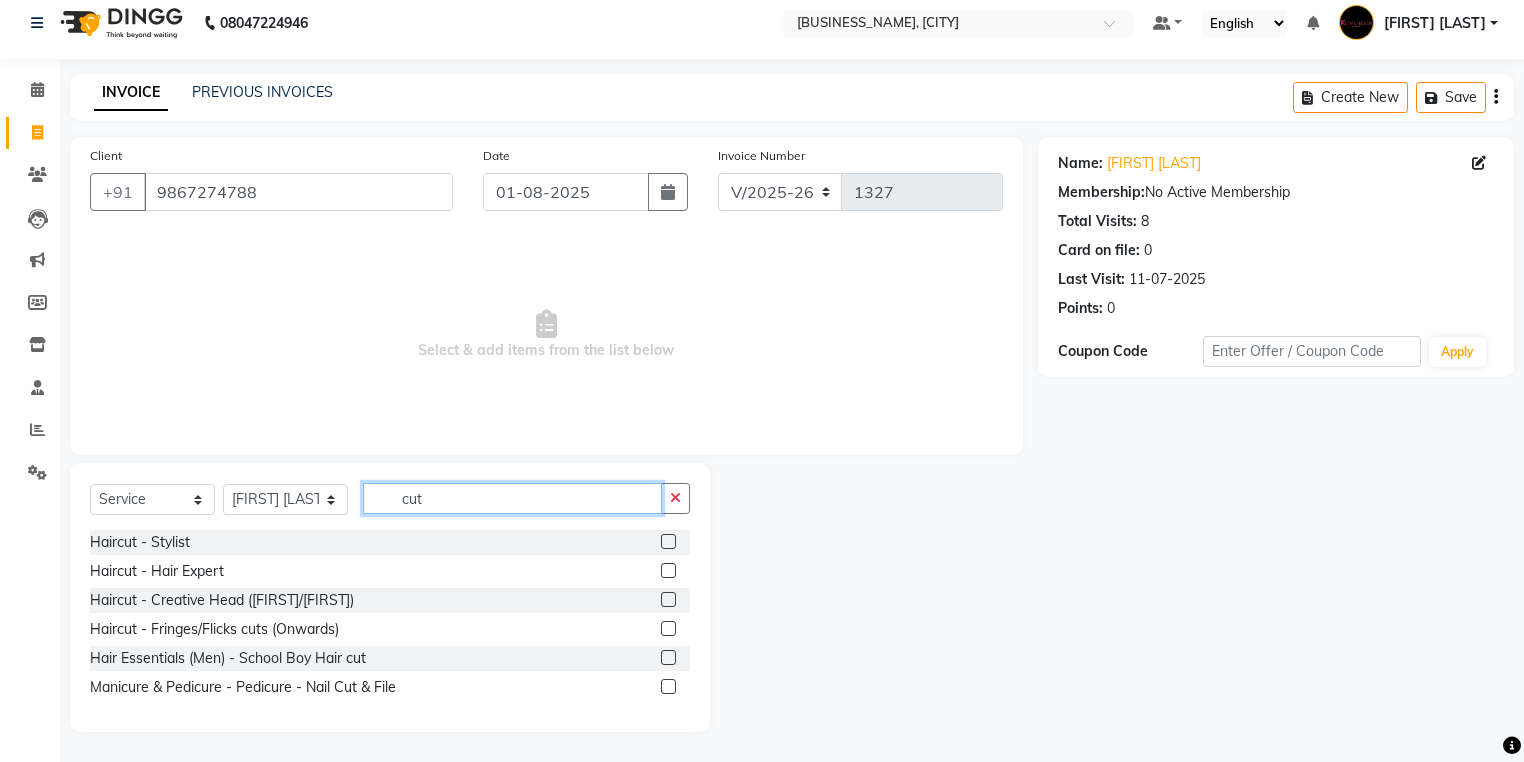type on "cut" 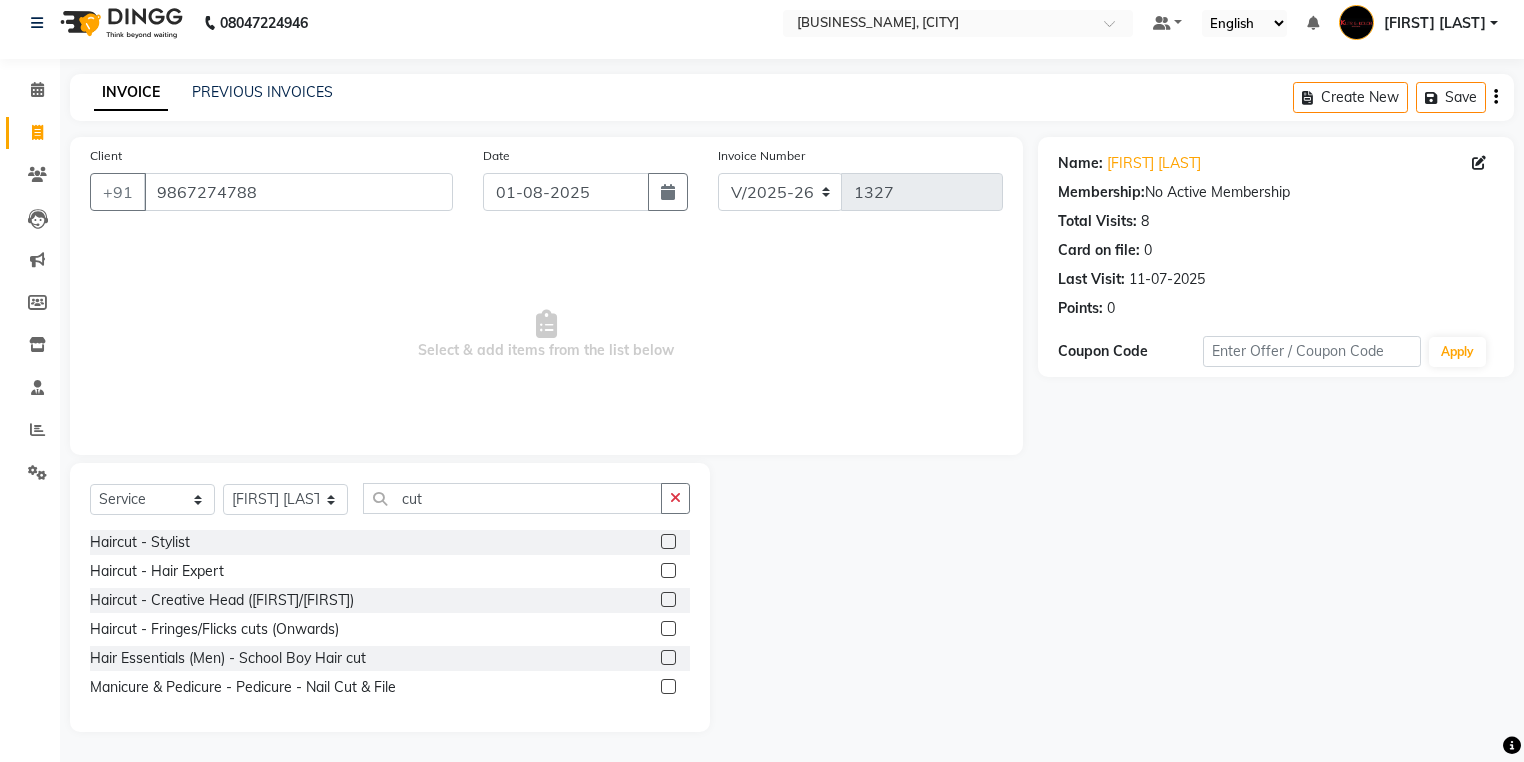 click 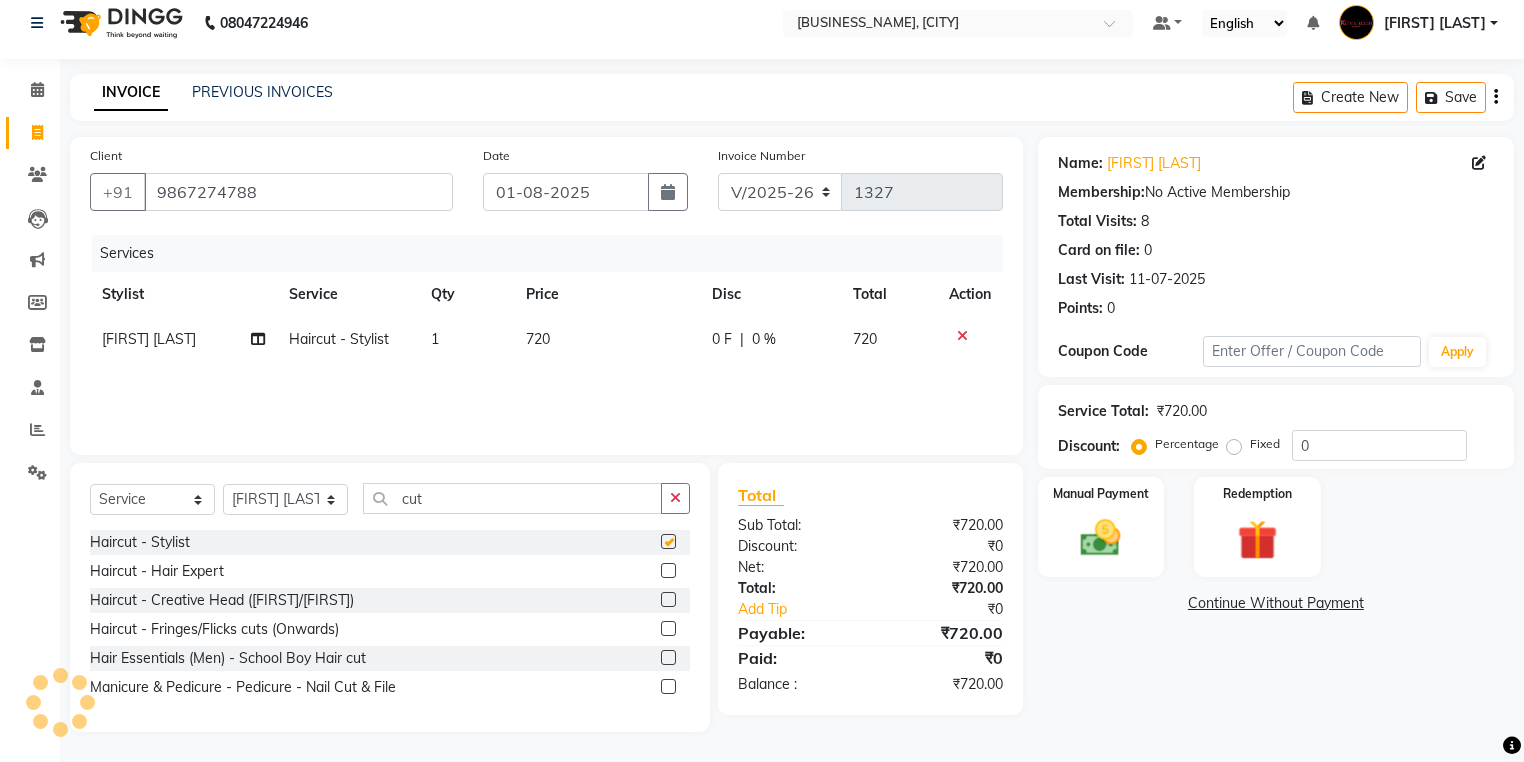 checkbox on "false" 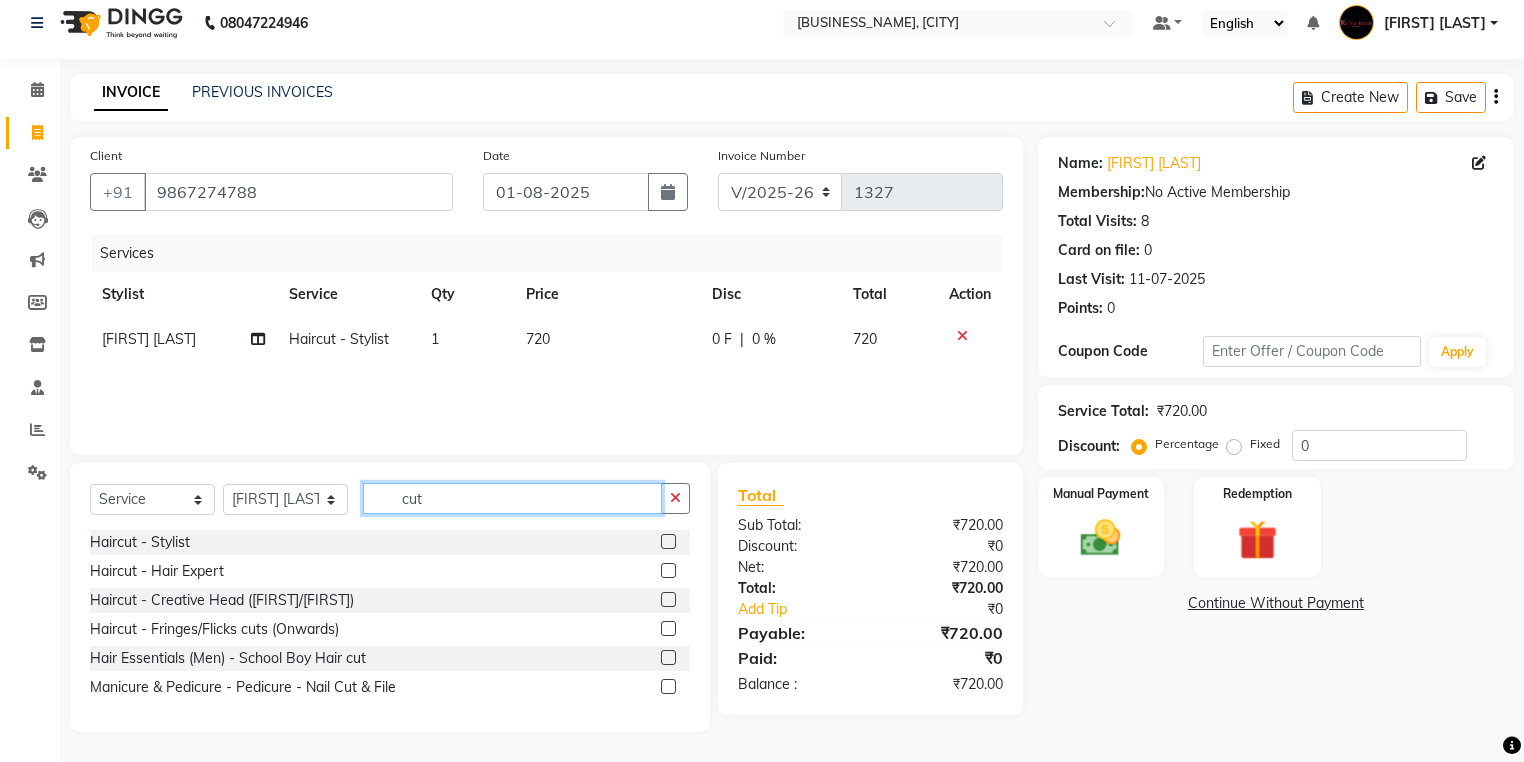 click on "cut" 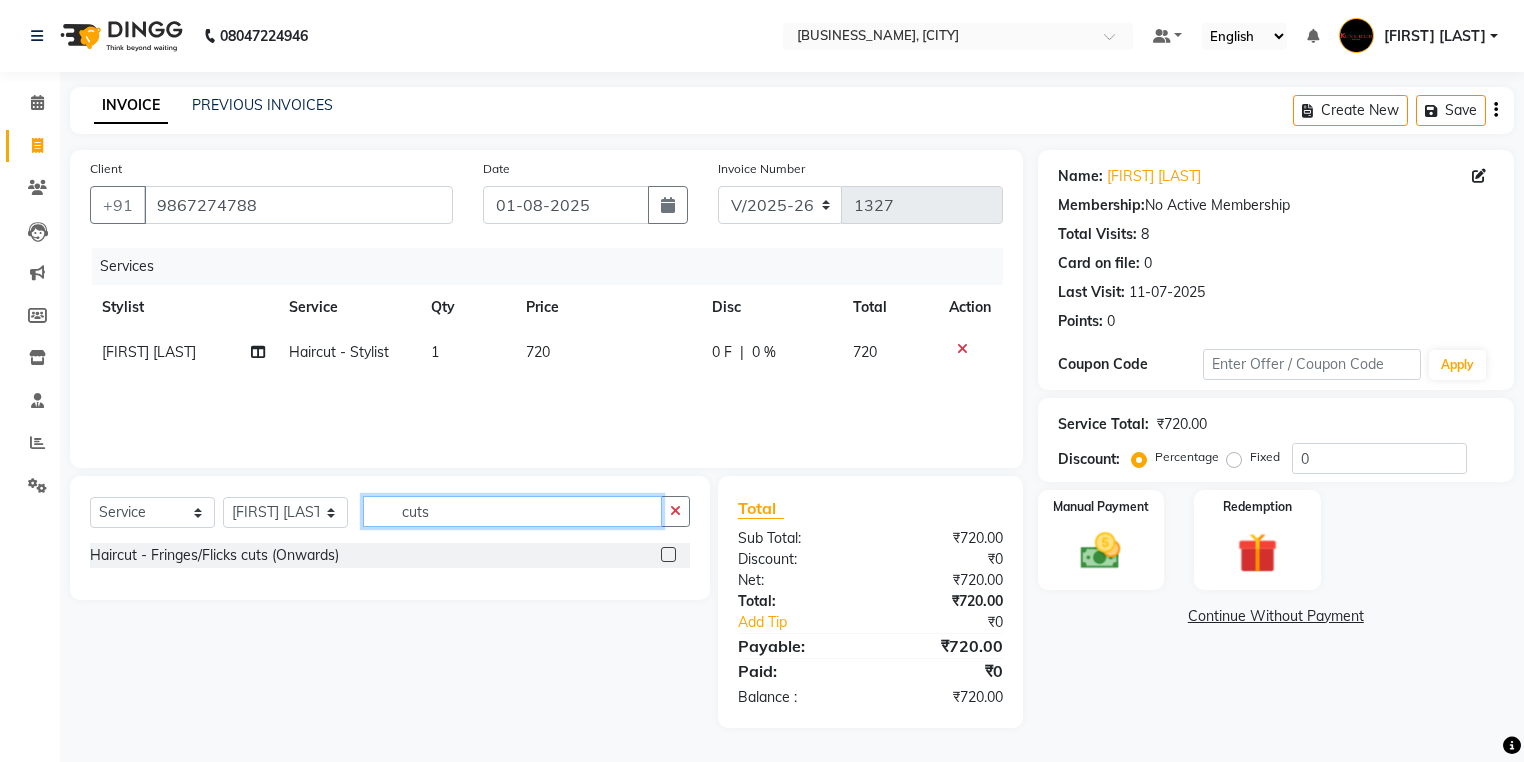scroll, scrollTop: 0, scrollLeft: 0, axis: both 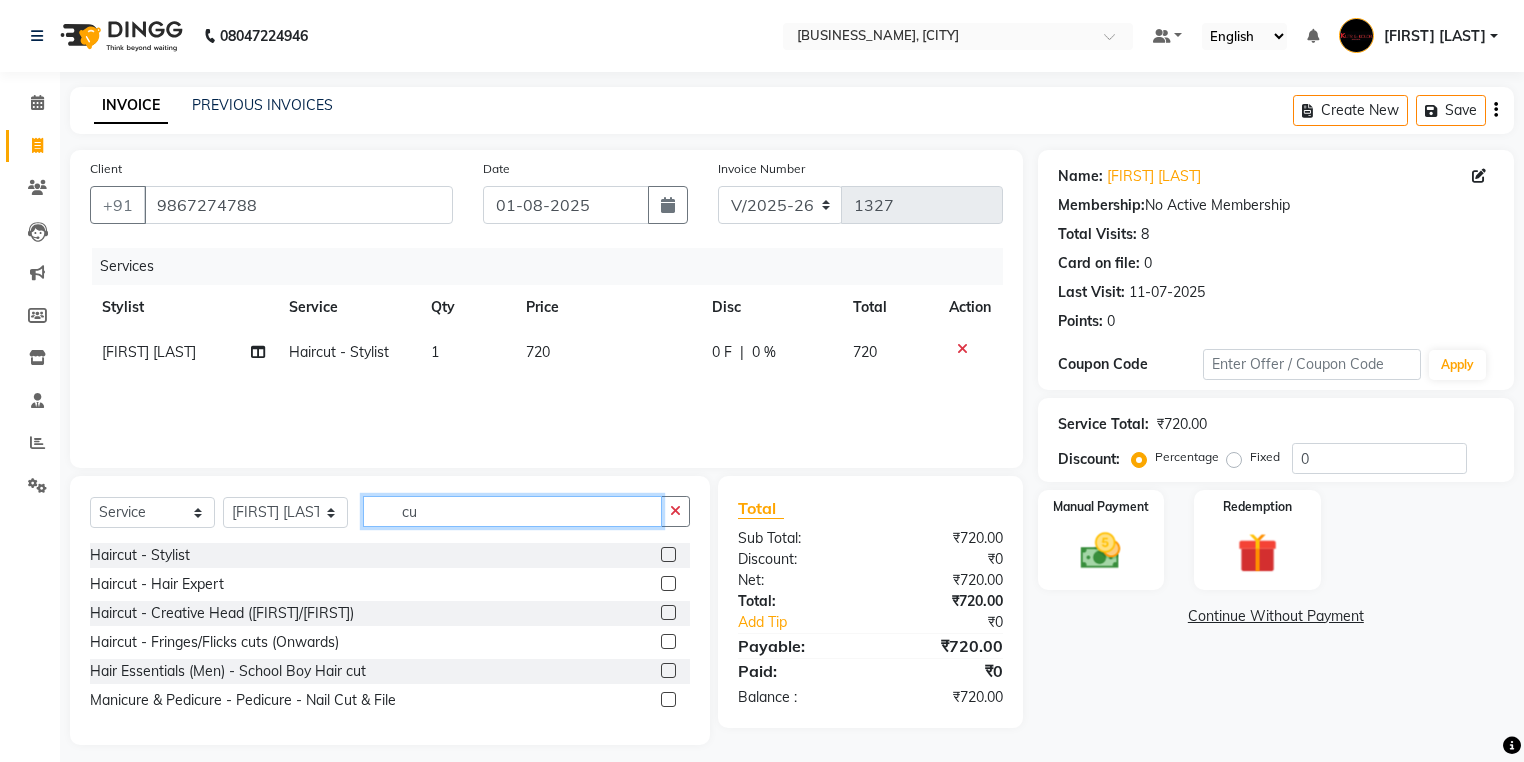 type on "c" 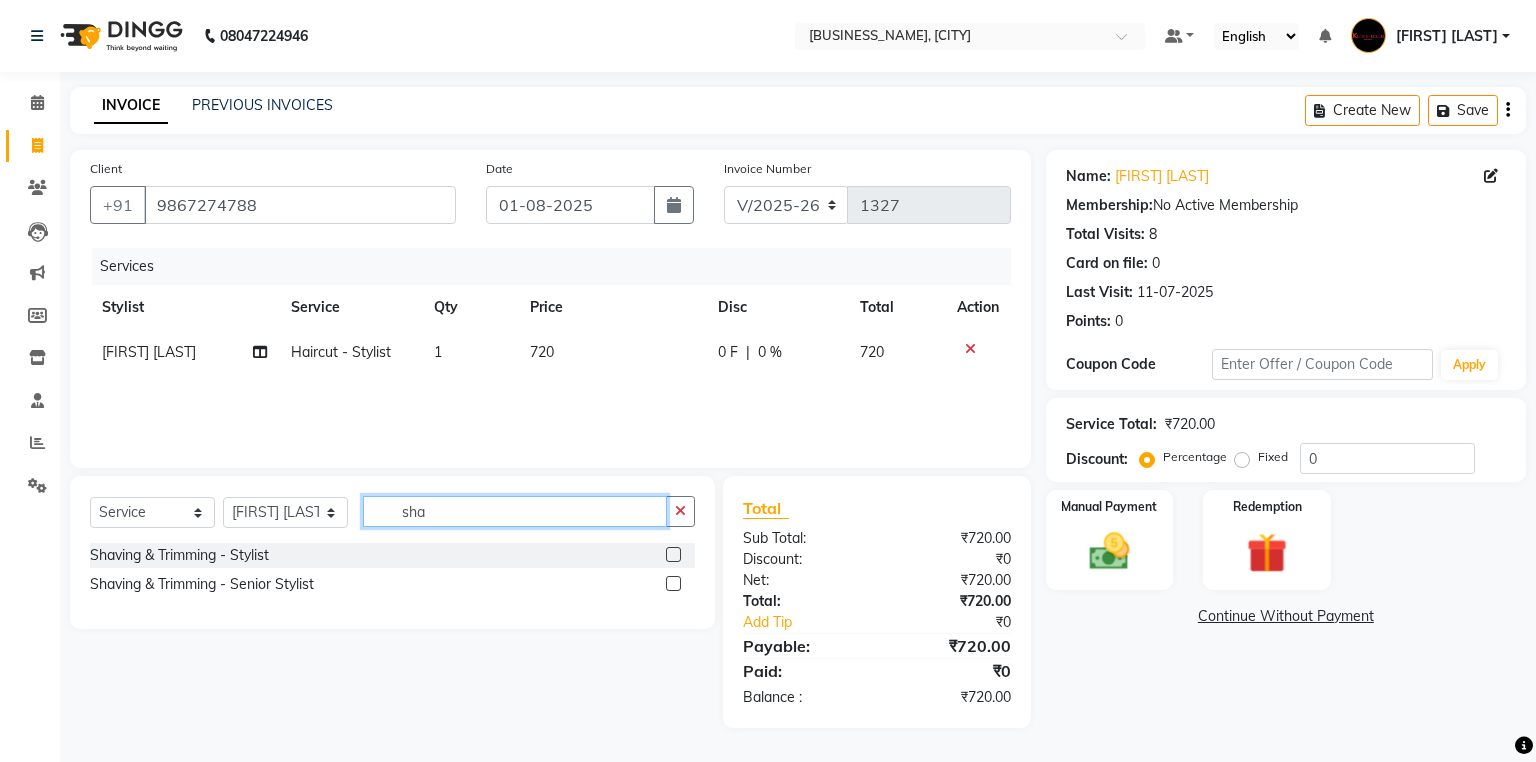 type on "sha" 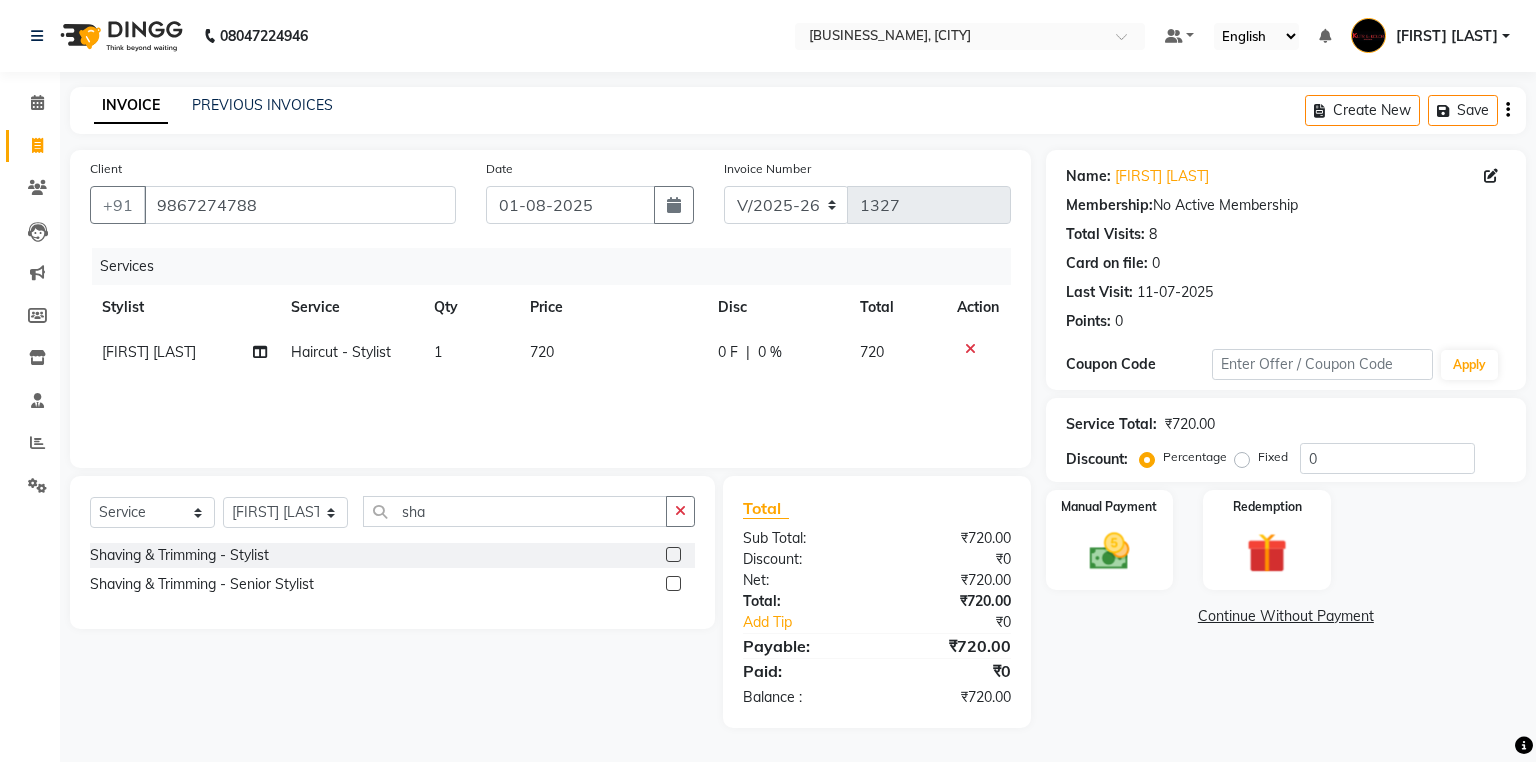click 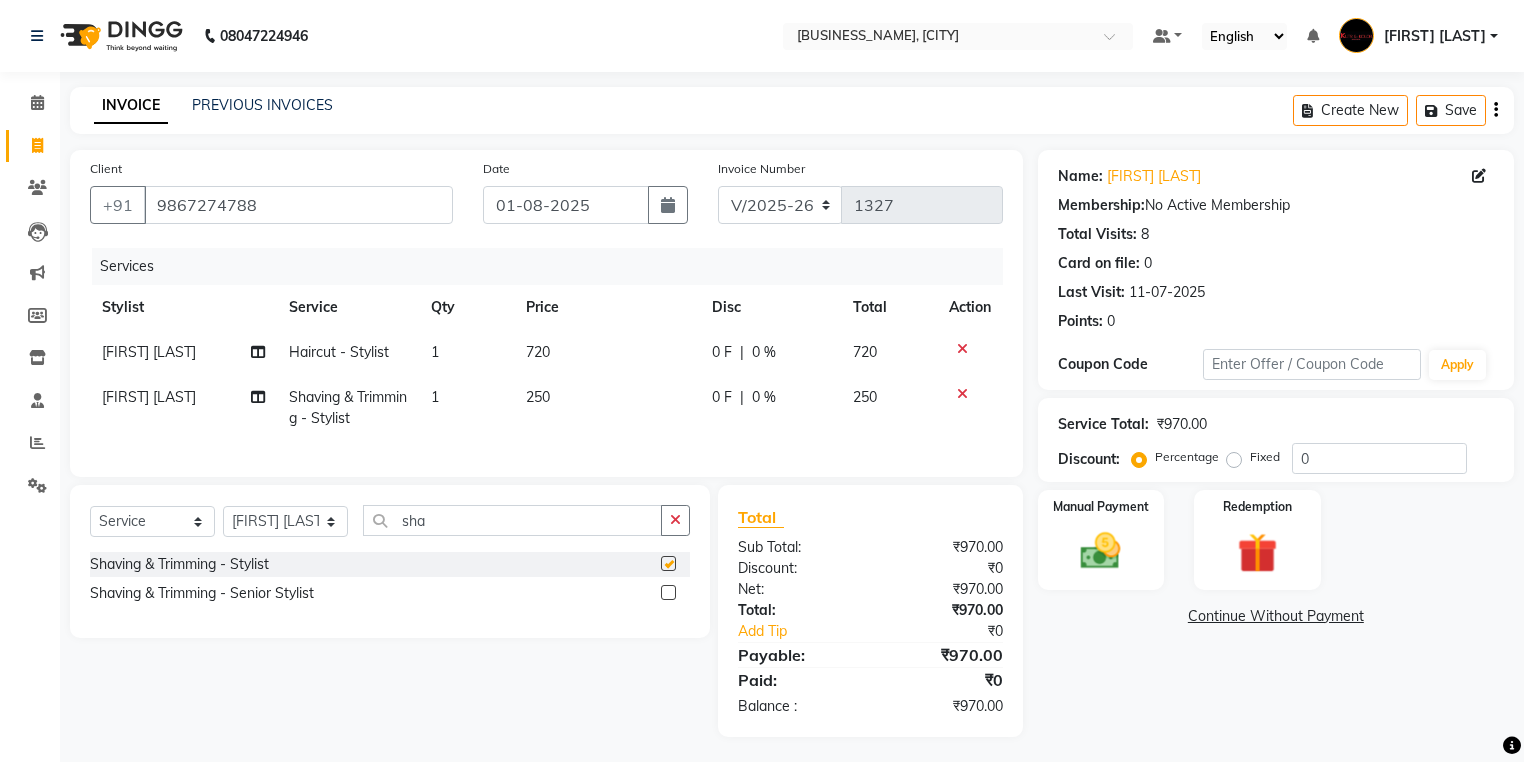 checkbox on "false" 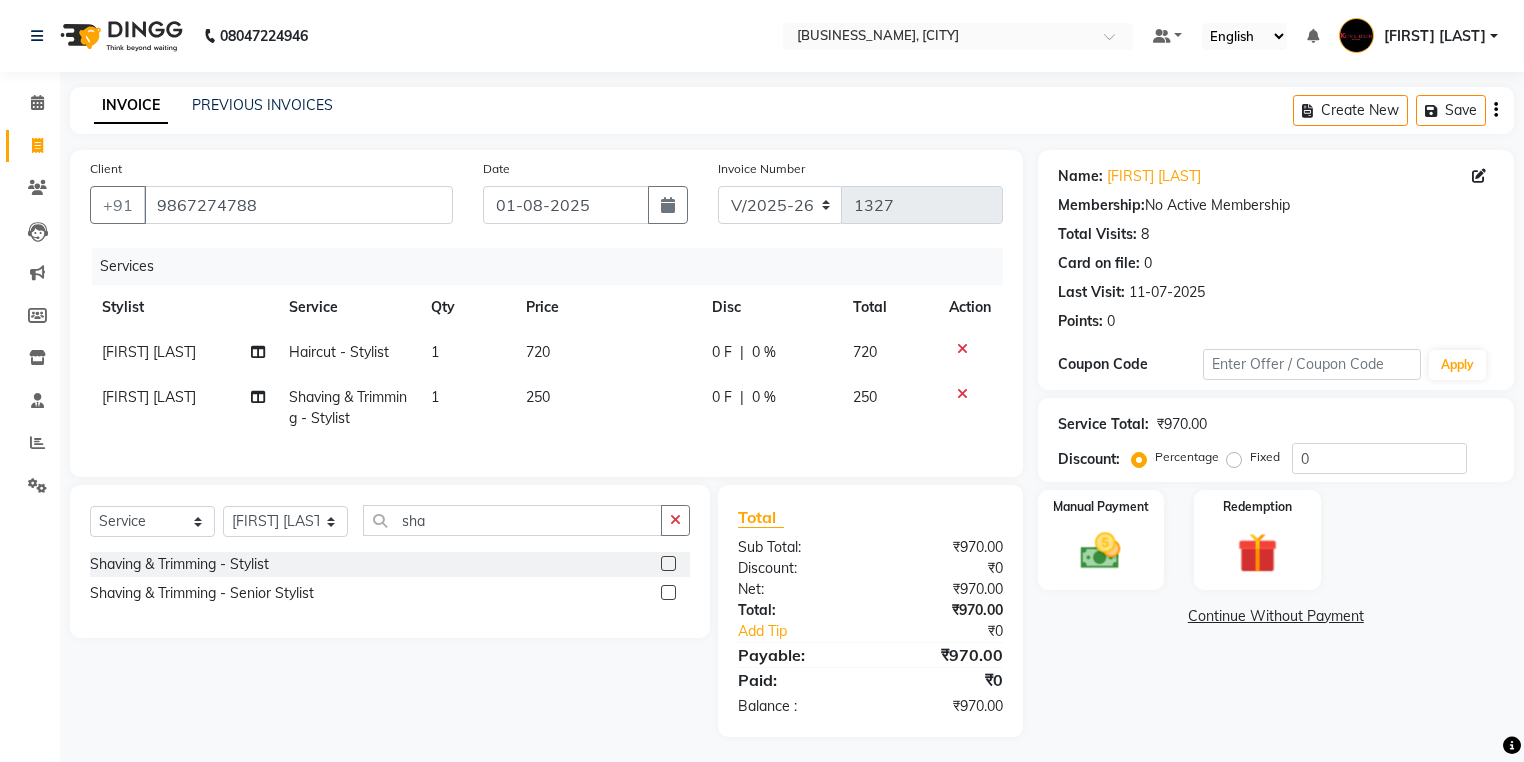 click on "0 F" 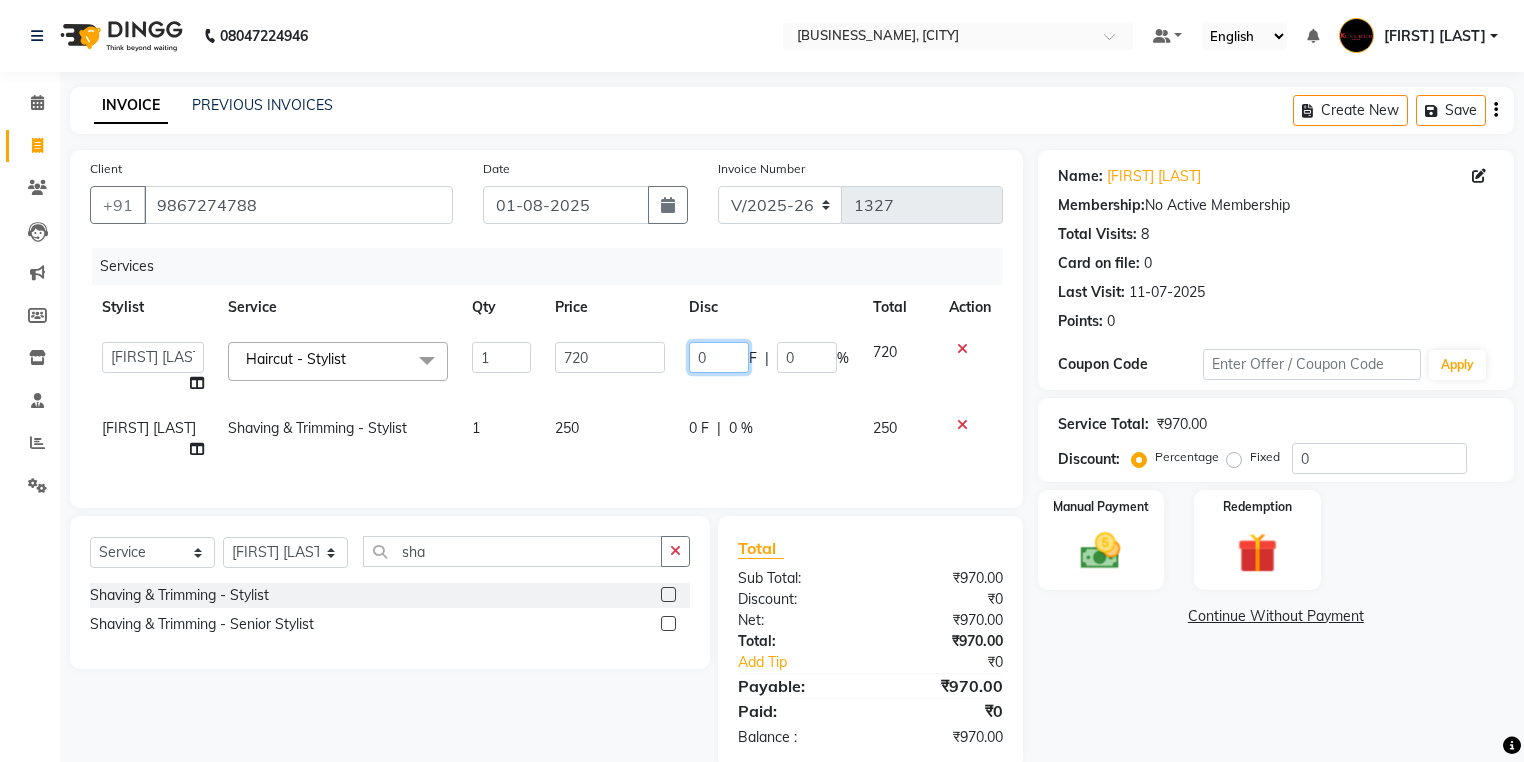 click on "0" 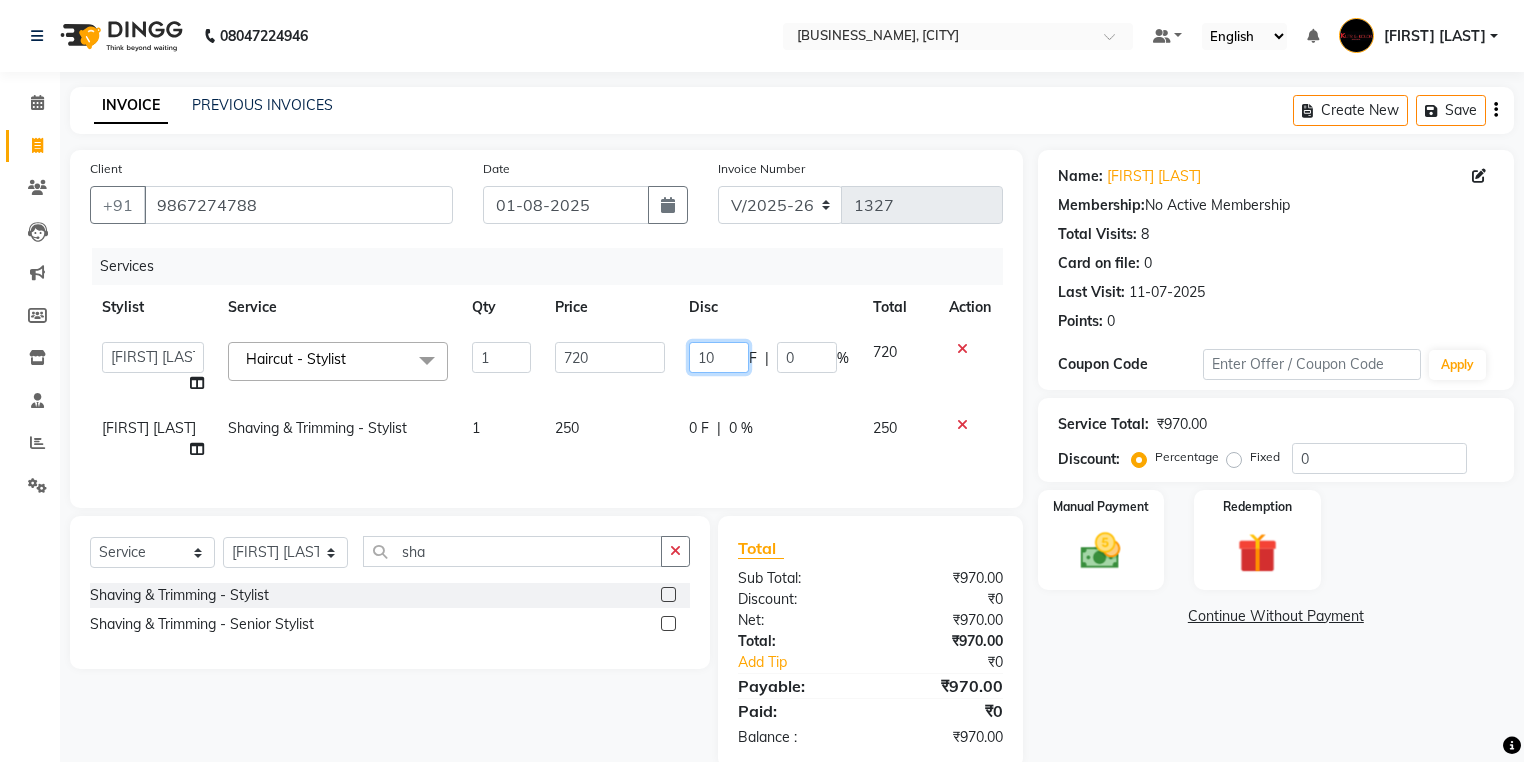 type on "100" 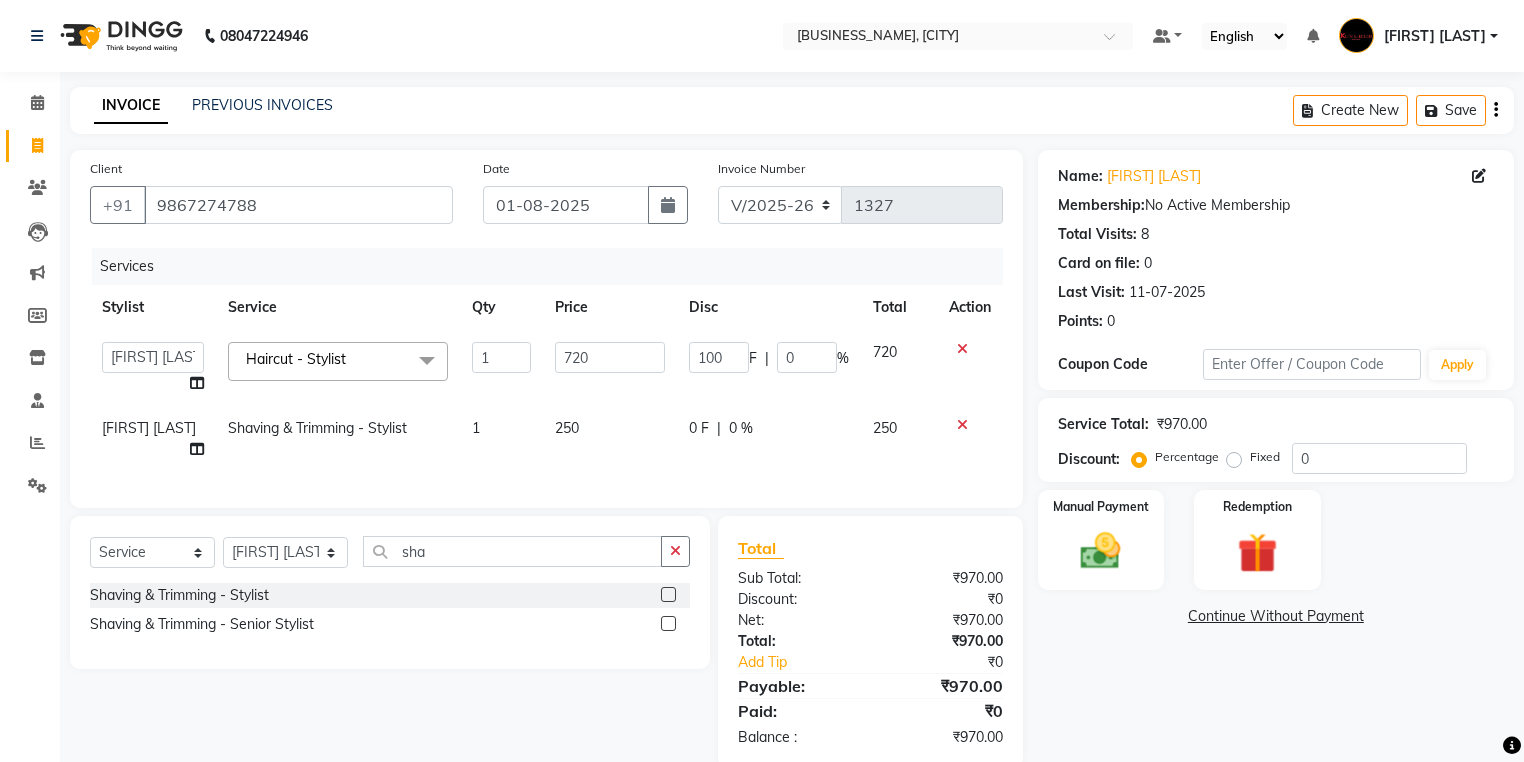 click on "0 F | 0 %" 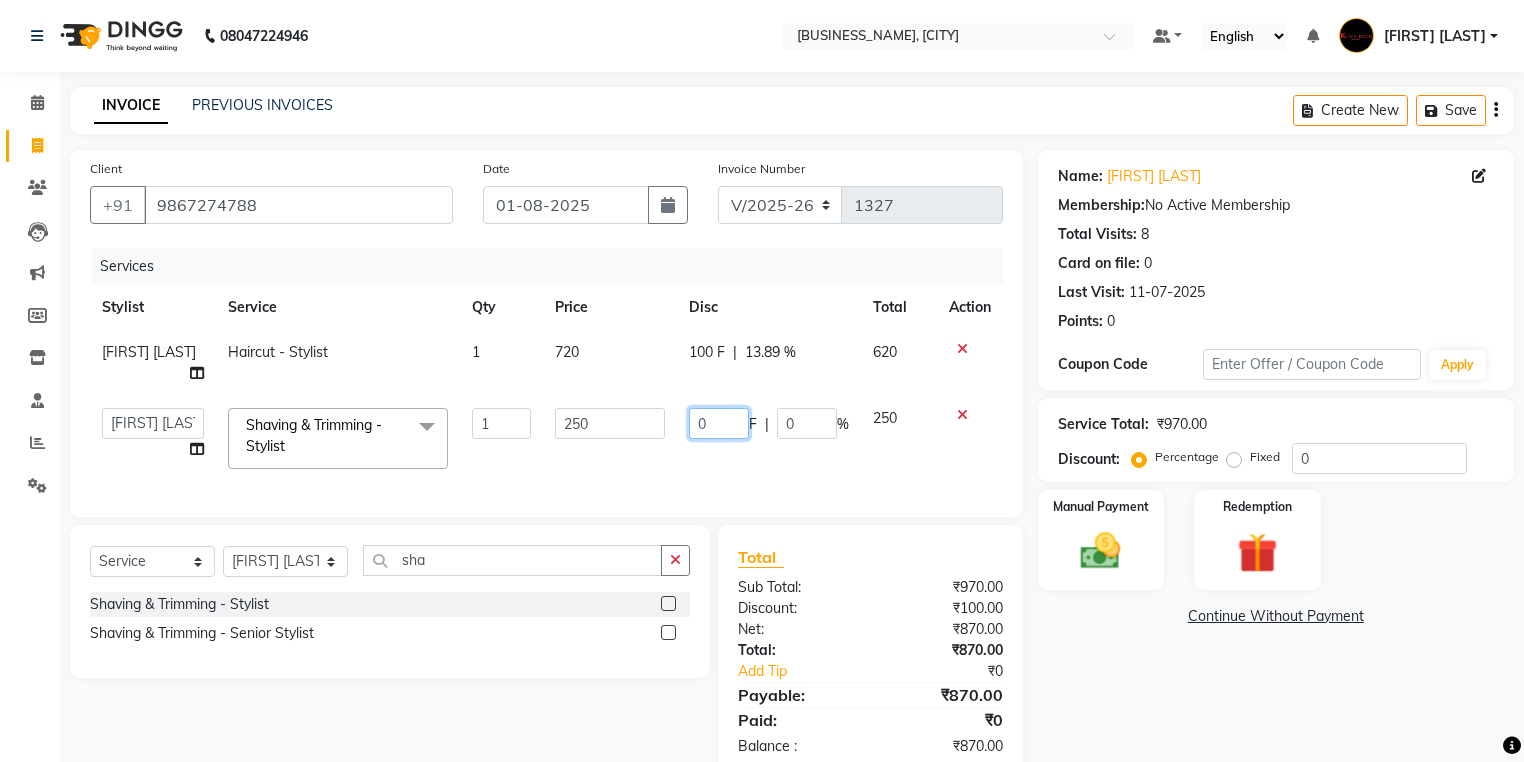 click on "0" 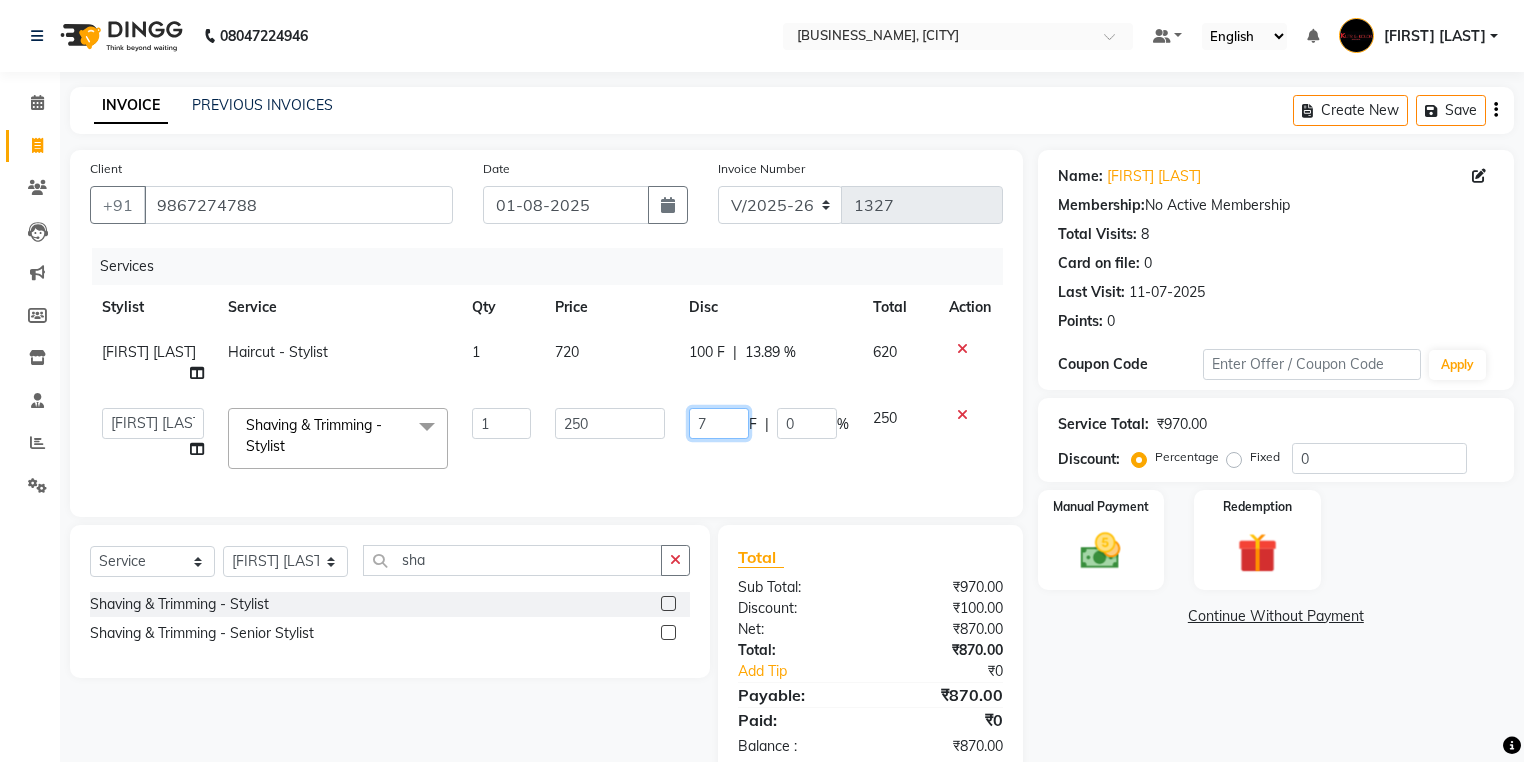 type on "70" 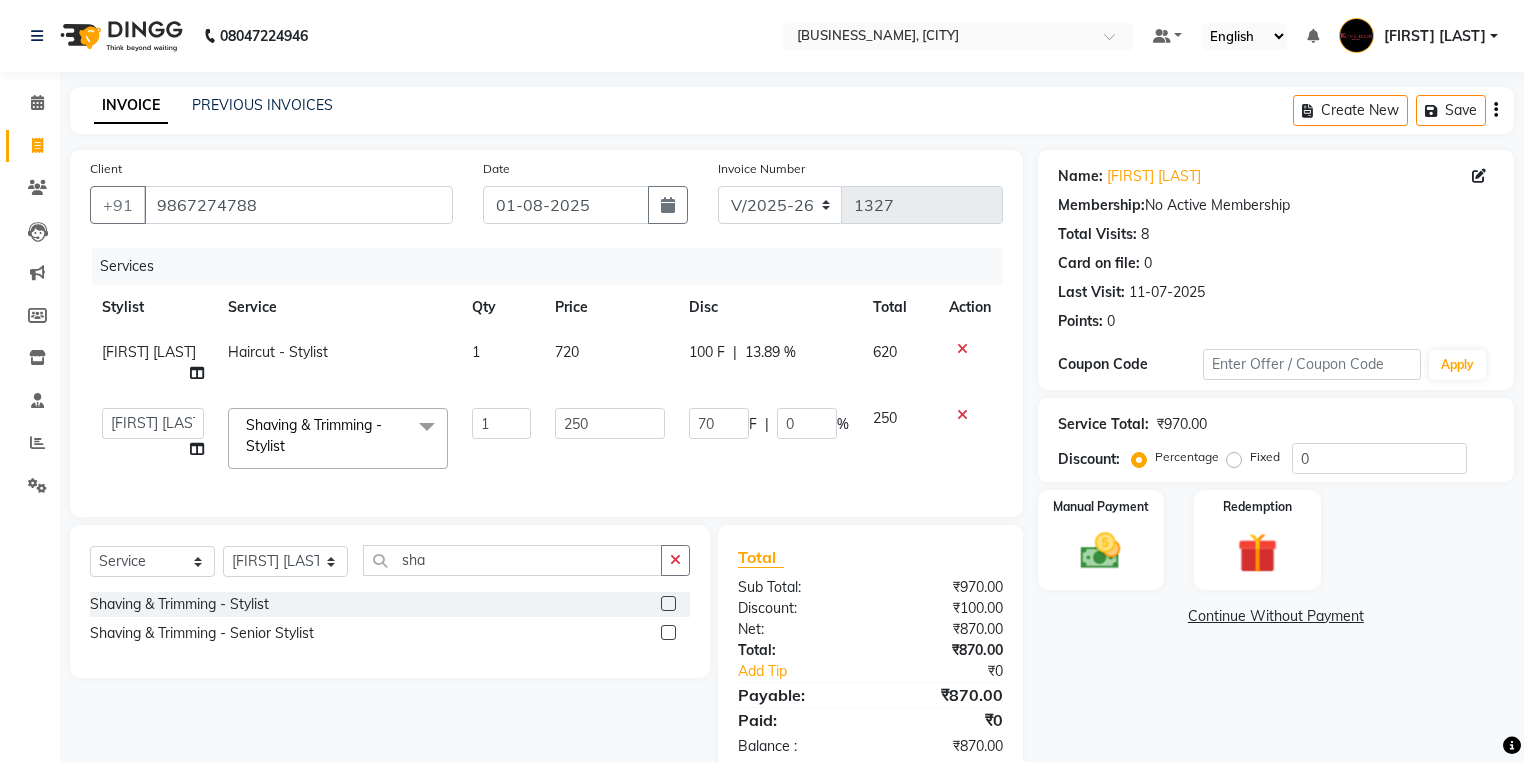 click on "Client +[COUNTRY_CODE] [PHONE] Date [DATE] Invoice Number V/[YEAR] V/[YEAR]-[YEAR] [NUMBER] Services Stylist Service Qty Price Disc Total Action [FIRST] [LAST] Haircut - Stylist 1 720 100 F | 13.89 % 620  [FIRST] [LAST]   [FIRST] beautiction   [FIRST] [LAST]   [FIRST] (nail artist)   [FIRST]    [FIRST]   [FIRST] [LAST]   [FIRST]   [FIRST]   [FIRST]   [FIRST]   [FIRST]   [FIRST]   [FIRST] Shaving & Trimming - Stylist  x Hair Wash (Normal )   -  MENS Hair Wash (Normal )   -  WOMENS Lower lip thread Eyebrows thread  Collagen spa Men  Collagen spa Women  Shea butterv spa Men  Shea butter spa Women Eyebrows wax Haircut - Stylist Haircut - Hair Expert Haircut - Creative Head ([FIRST]/[FIRST]) Haircut - Fringes/Flicks cuts (Onwards) Wash and Blowdry - Upto Shoulder Wash and Blowdry - Below Shoulder Wash and Blowdry - Upto waist Styling - Only Blowdry Upto Shoulder Styling - Only Blowdry Below Shoulder Styling - Only Blowdry Upto Waist Ironing/Tongs Curl/Wavy Texture - Upto Shoulder Ironing/Tongs Curl/Wavy Texture - Below Shoulder OIL MASSAGE MENS 1" 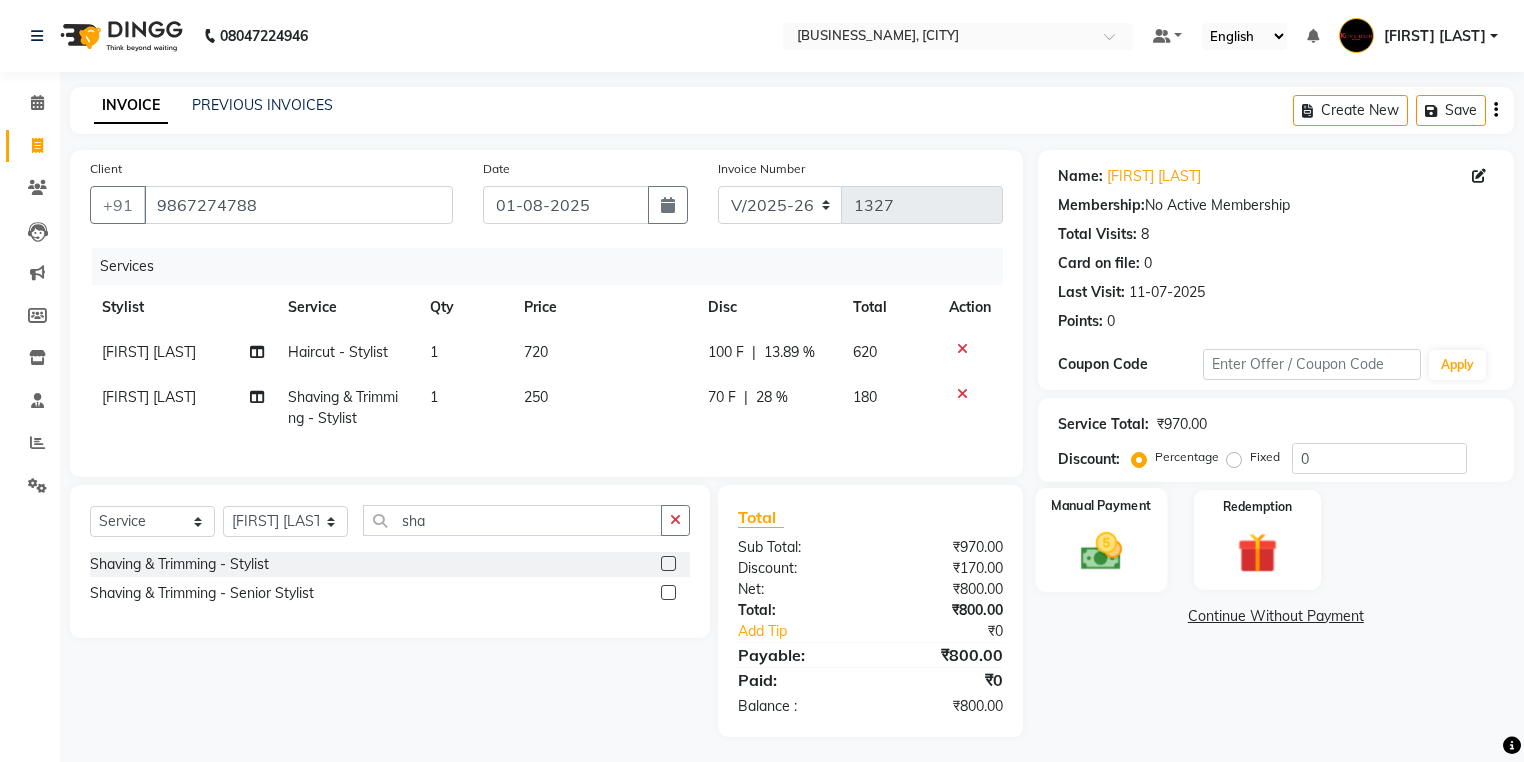 click 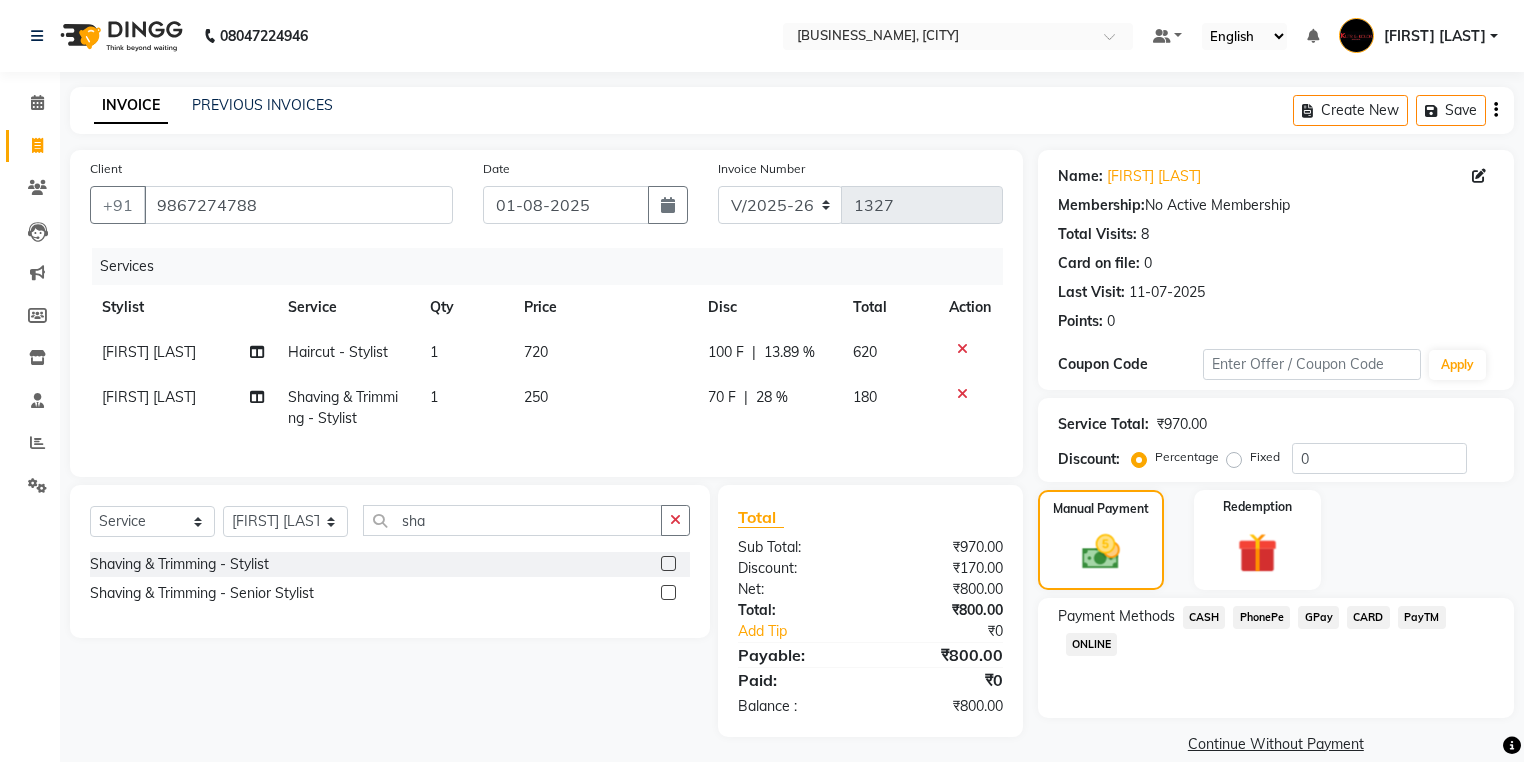 click on "CASH" 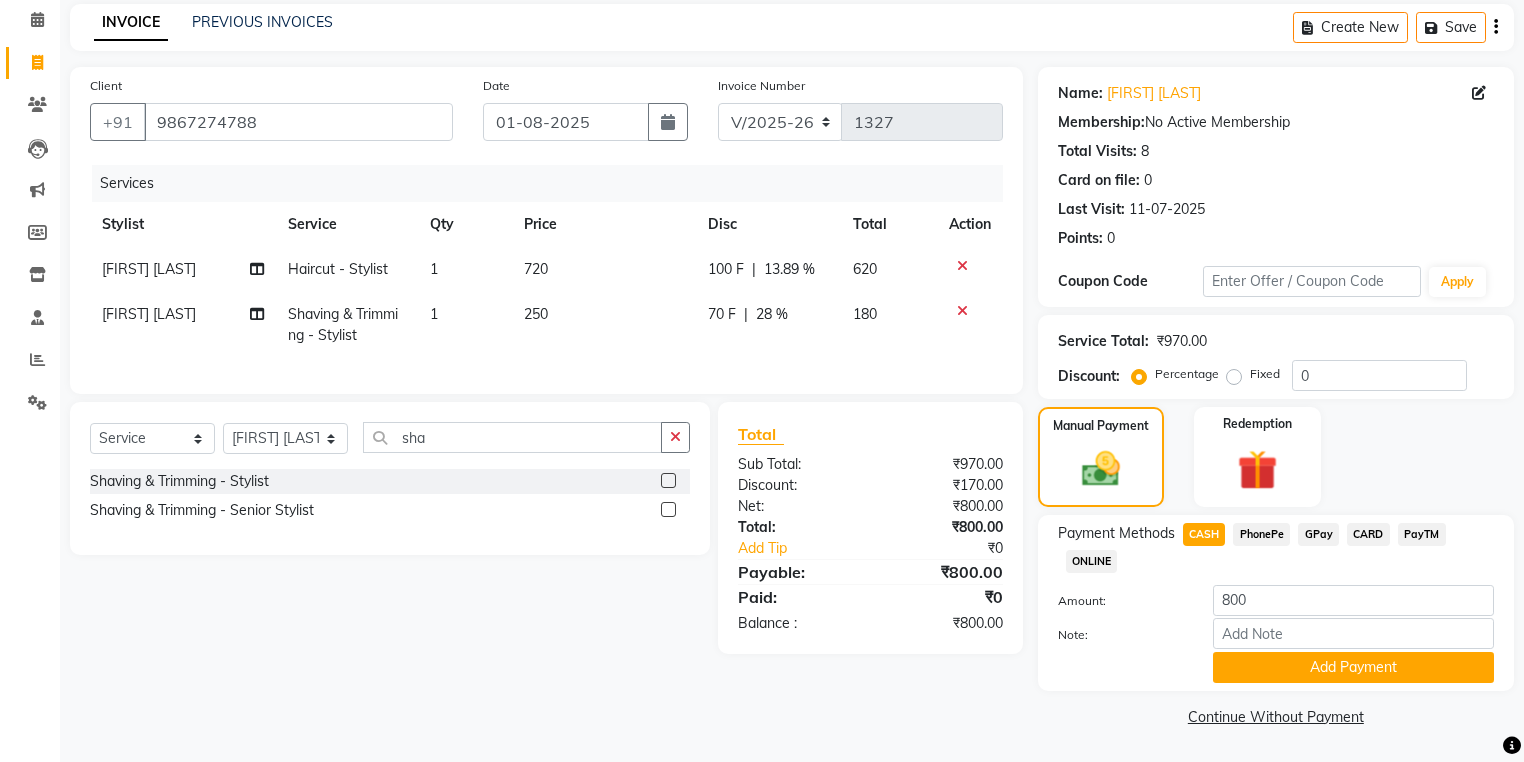 scroll, scrollTop: 84, scrollLeft: 0, axis: vertical 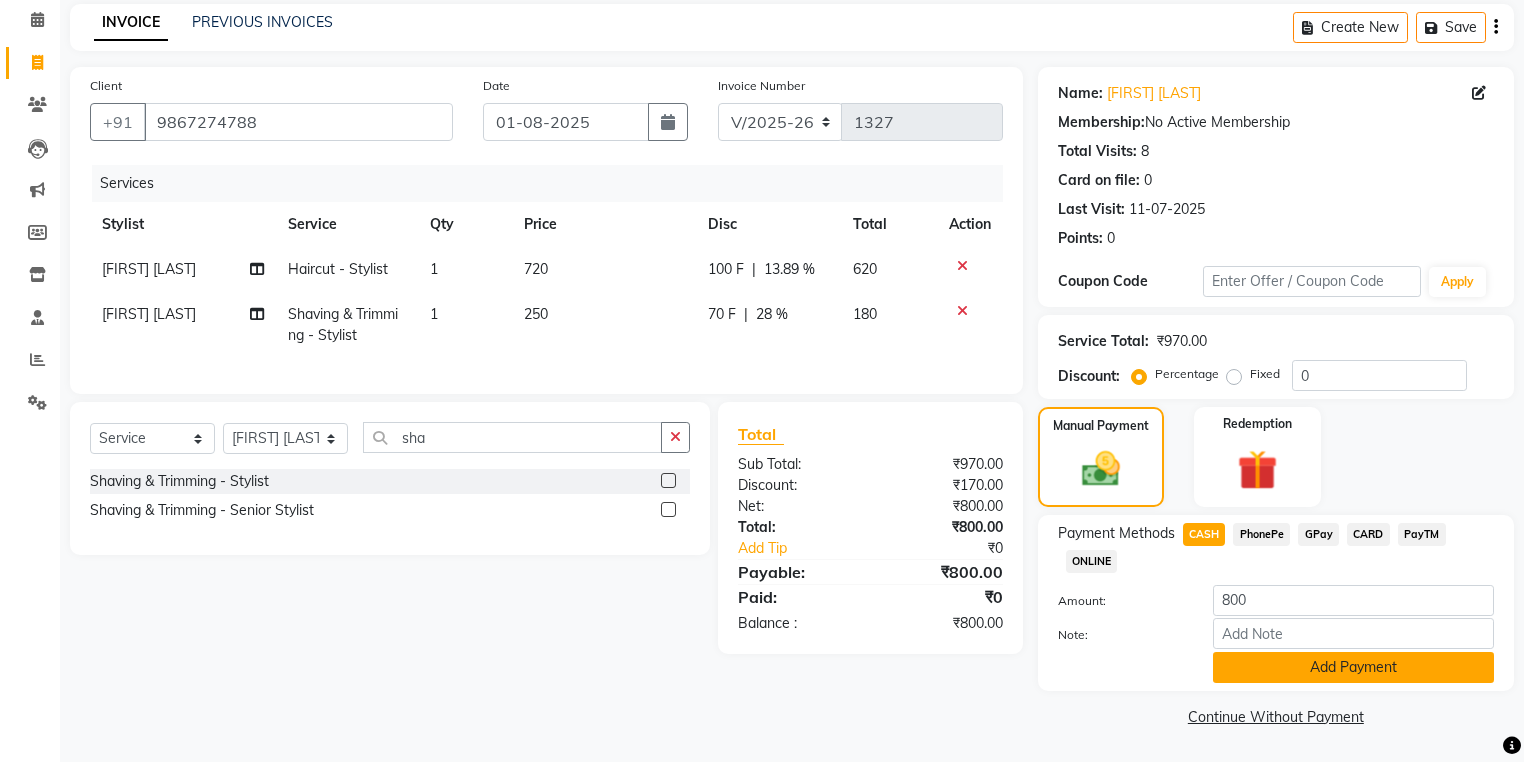 click on "Add Payment" 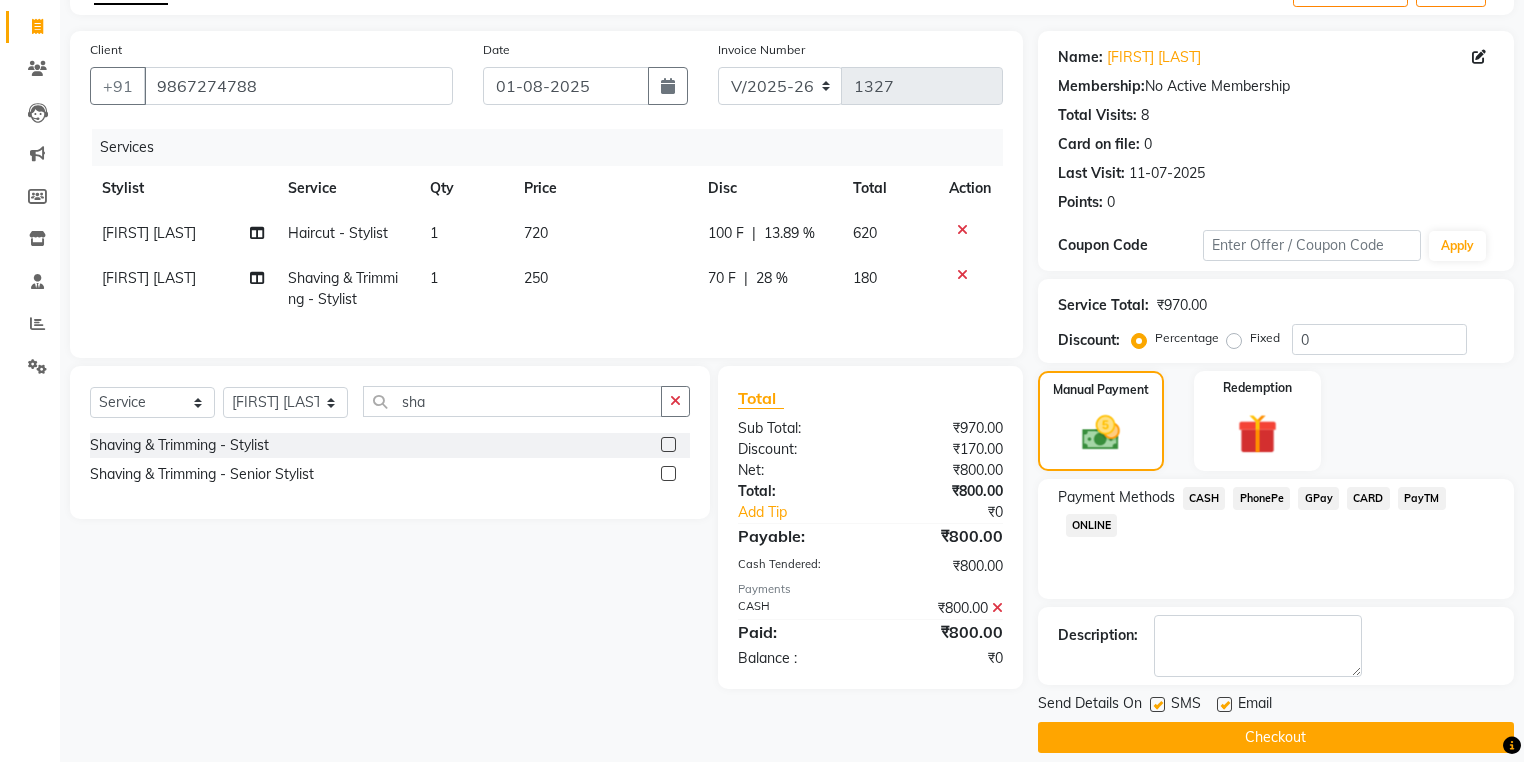 scroll, scrollTop: 138, scrollLeft: 0, axis: vertical 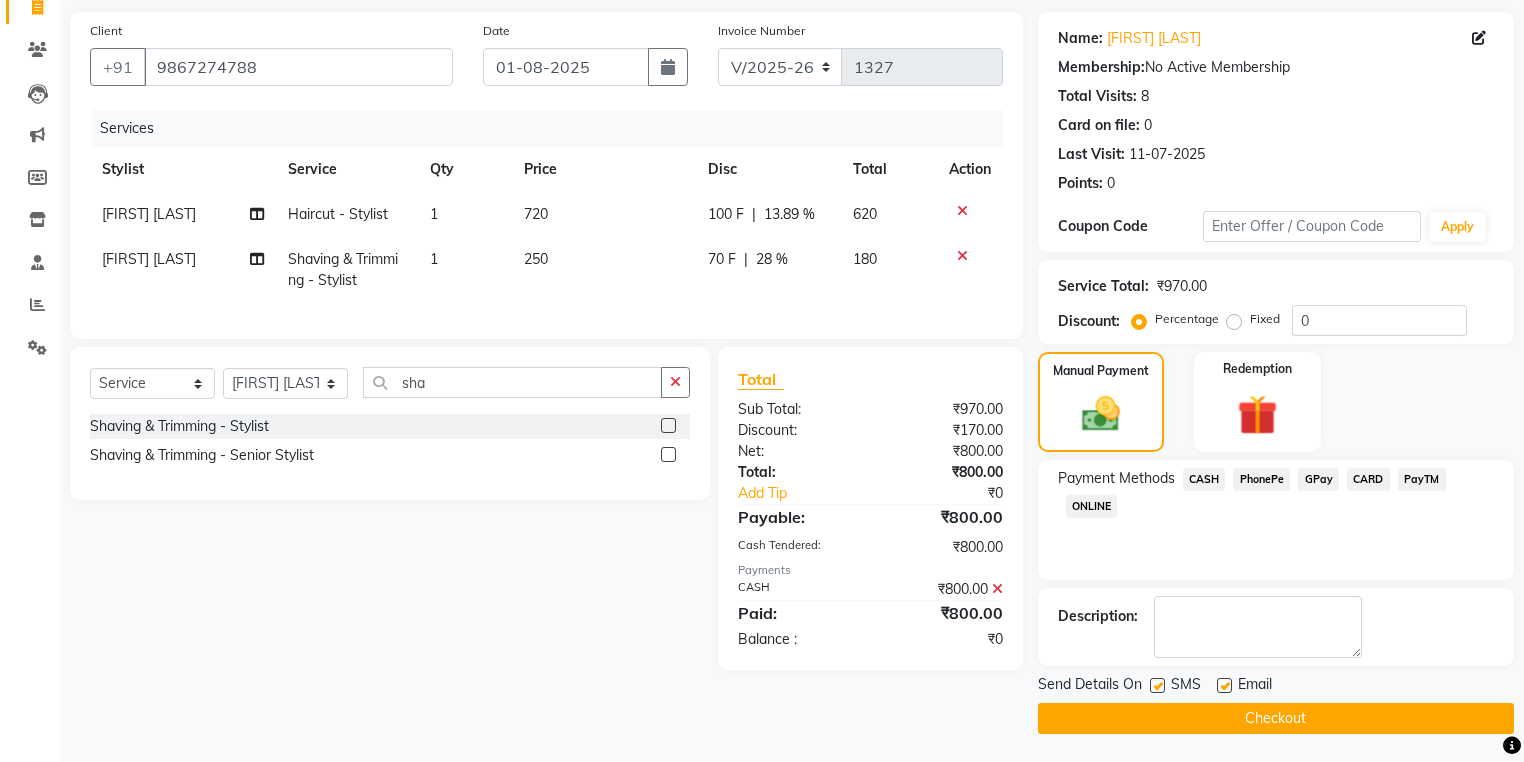 click 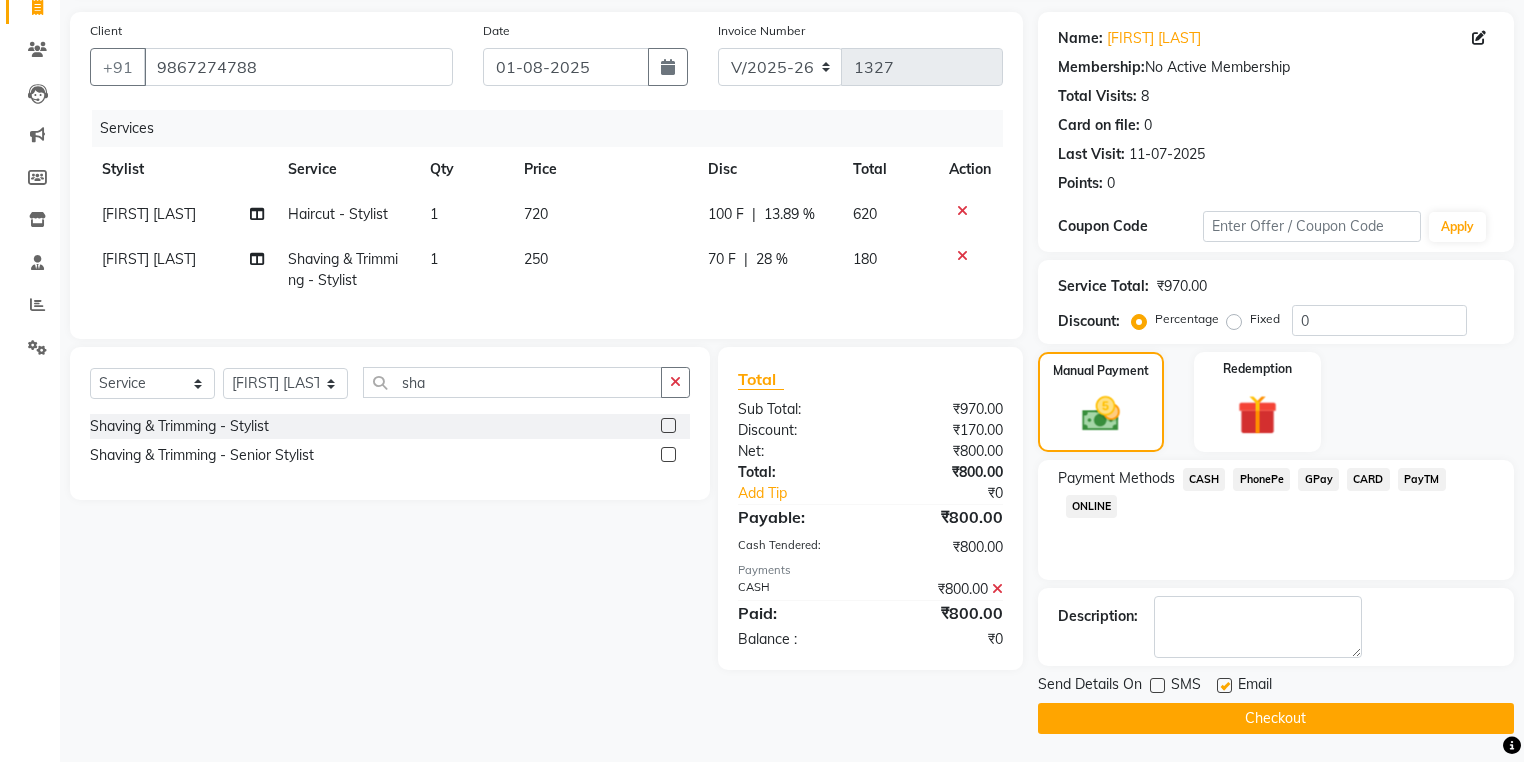click on "Checkout" 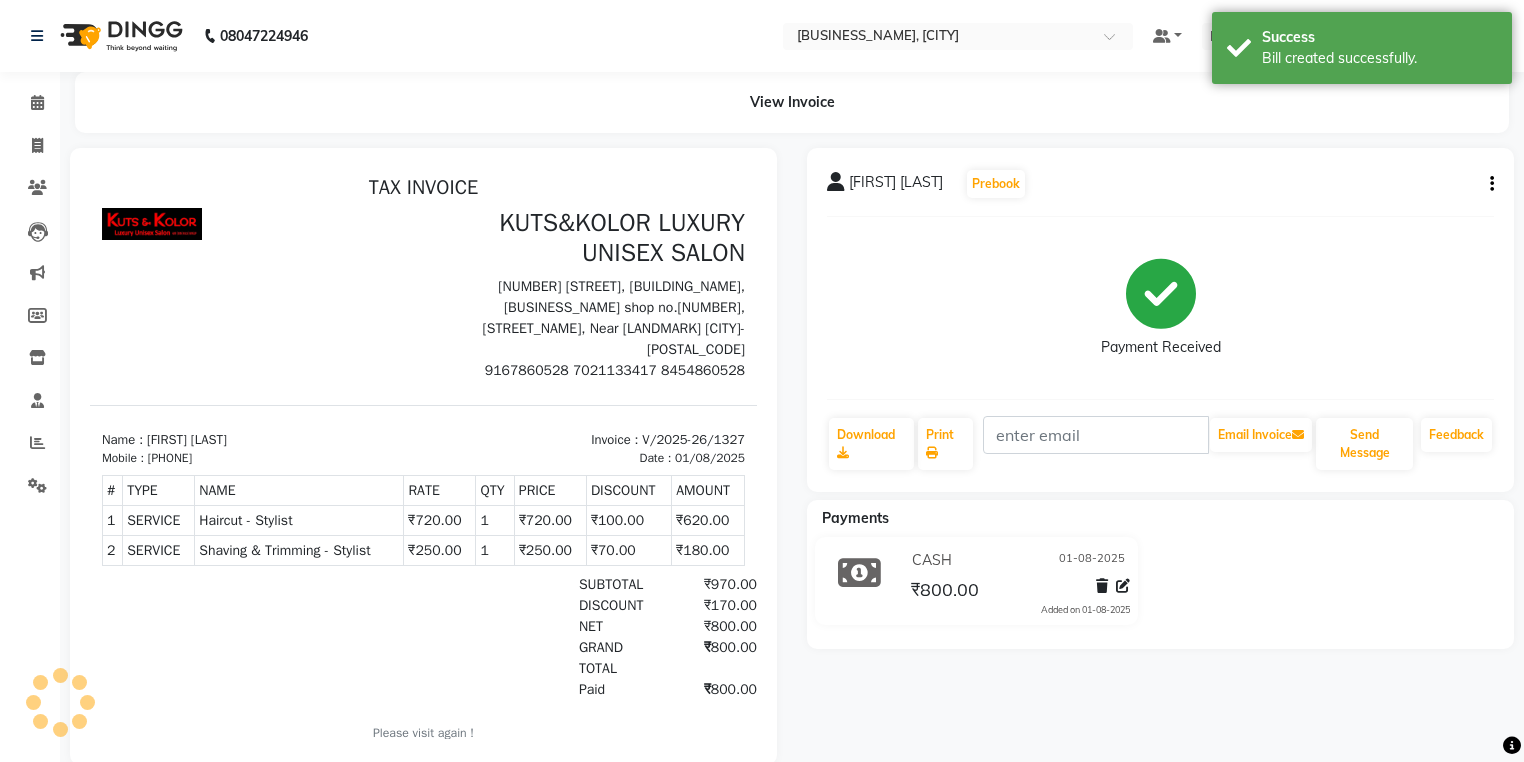 scroll, scrollTop: 0, scrollLeft: 0, axis: both 